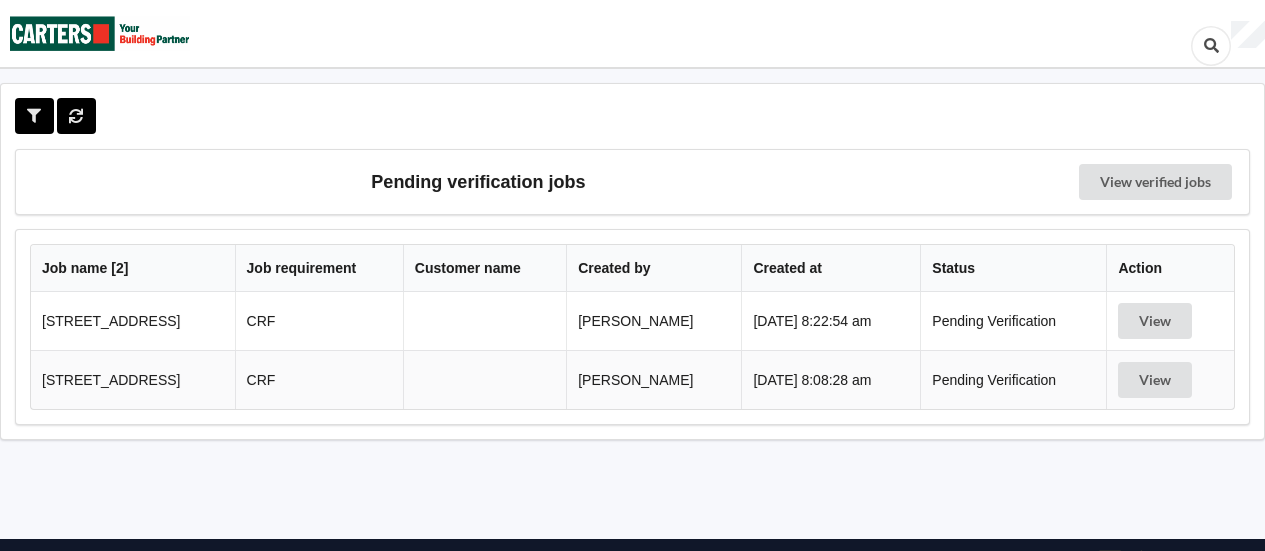 click on "View" at bounding box center (1155, 380) 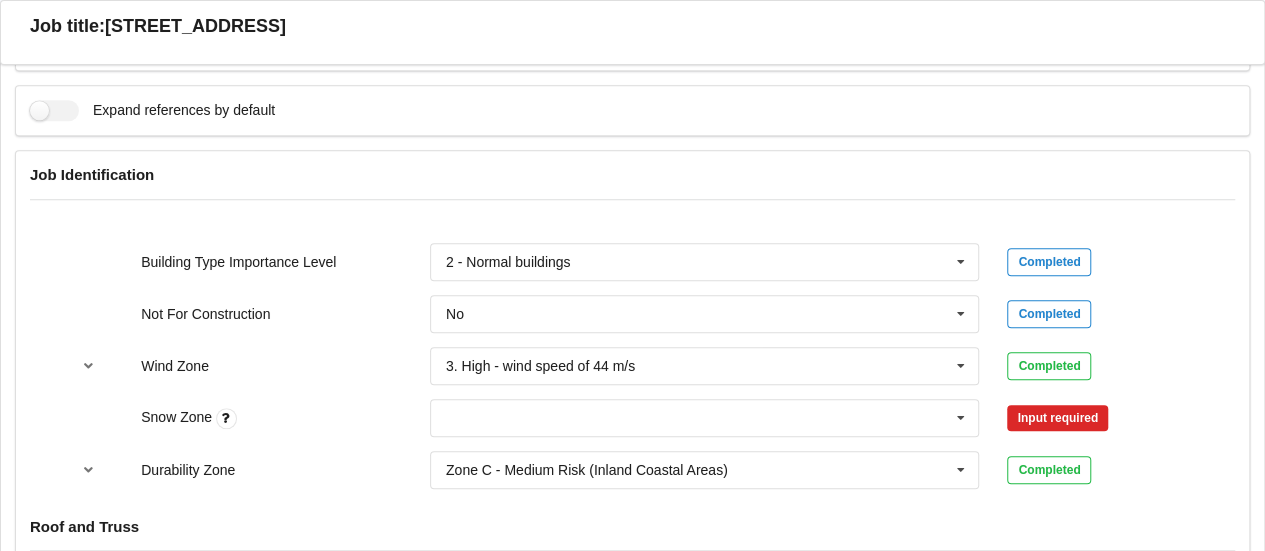 scroll, scrollTop: 726, scrollLeft: 0, axis: vertical 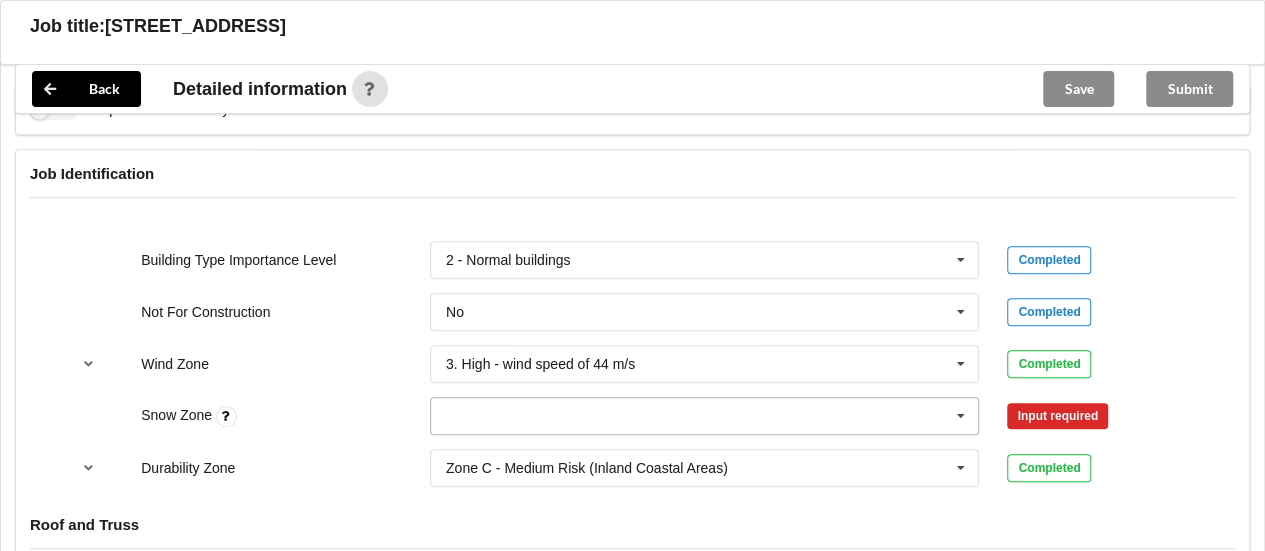 click at bounding box center (961, 416) 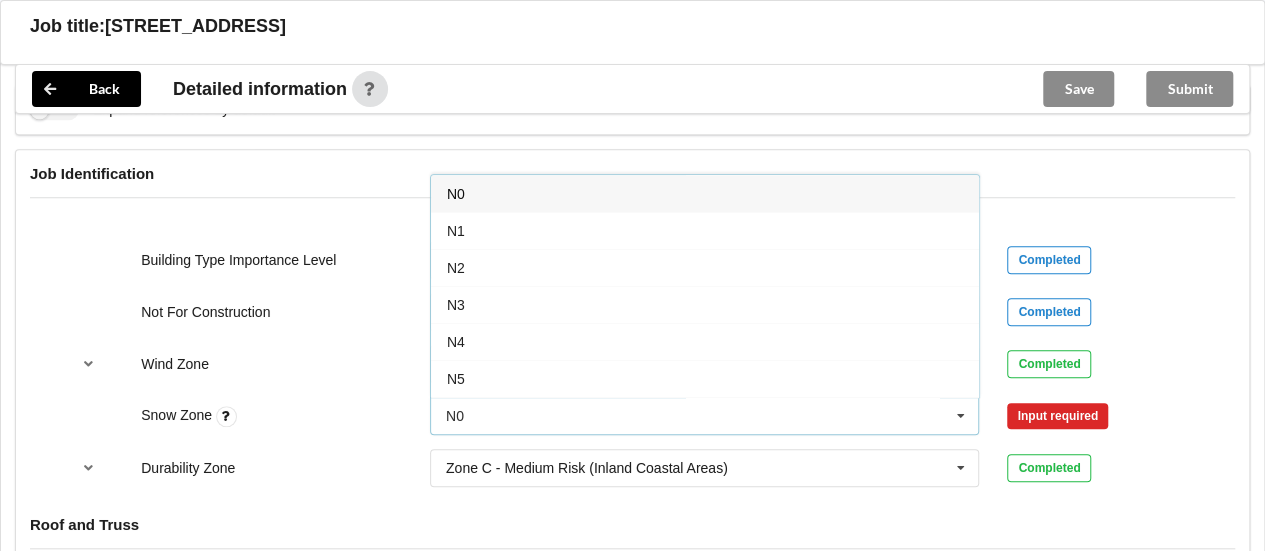 click on "N0" at bounding box center [705, 193] 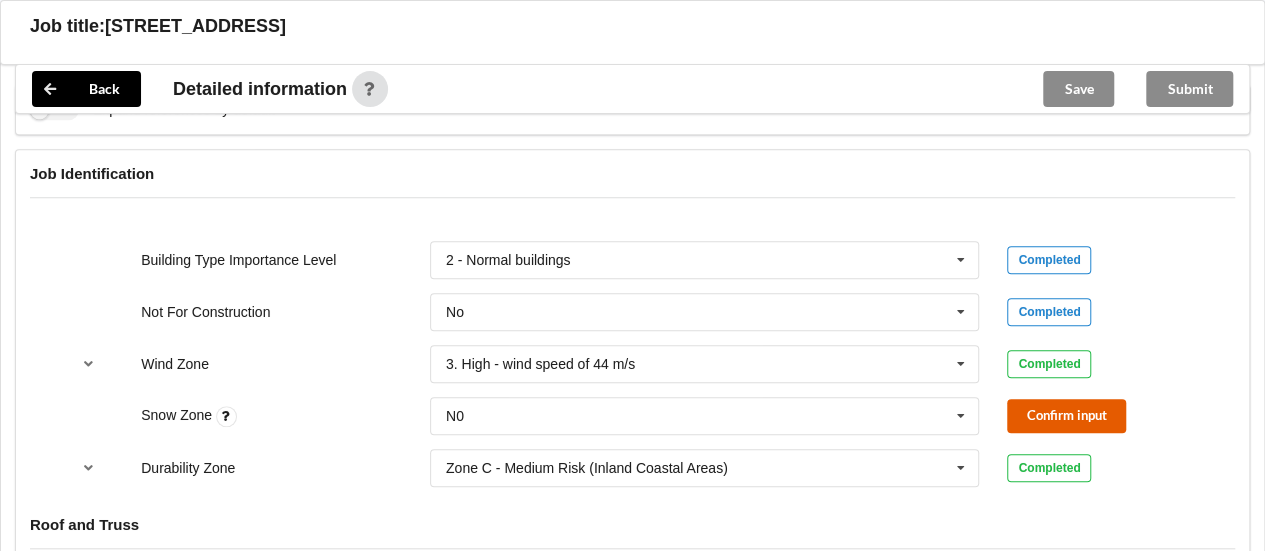click on "Confirm input" at bounding box center [1066, 415] 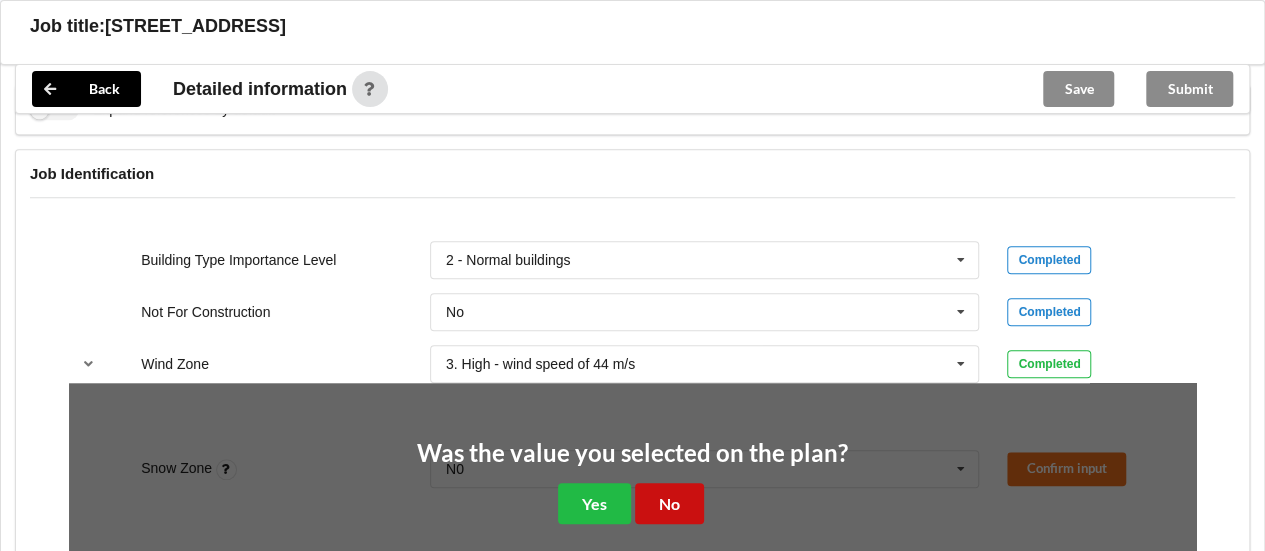click on "No" at bounding box center [669, 503] 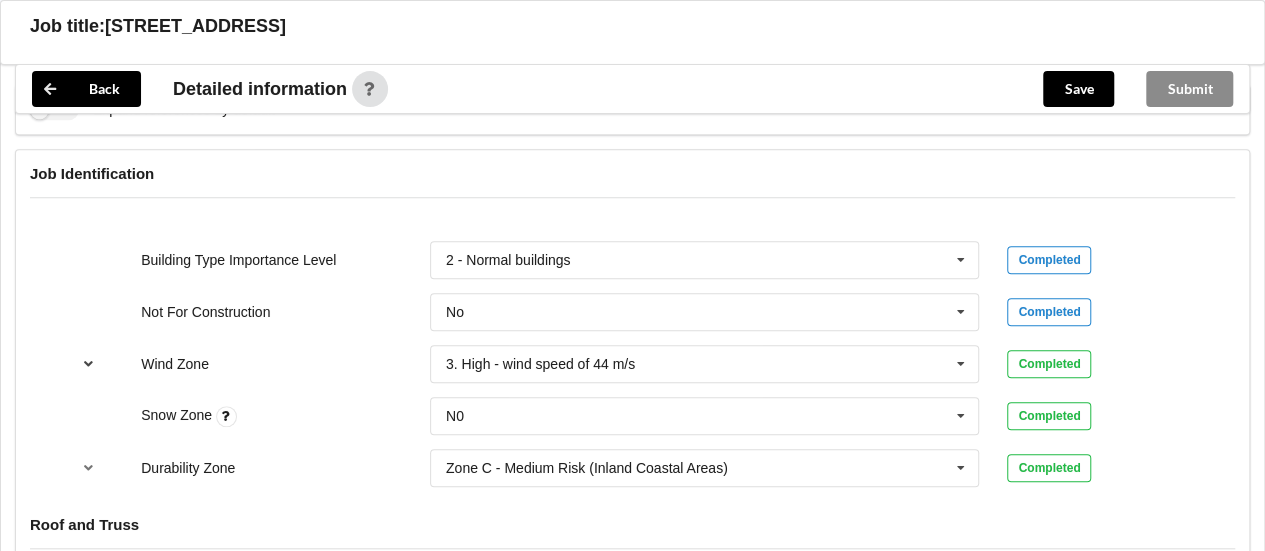 click at bounding box center (88, 363) 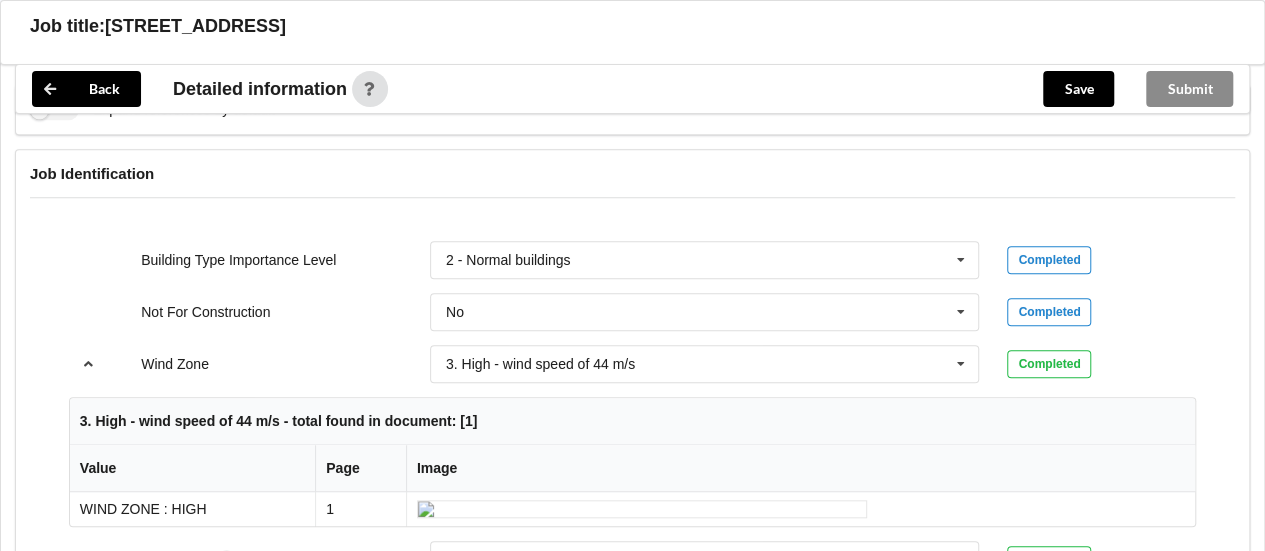 click at bounding box center [88, 363] 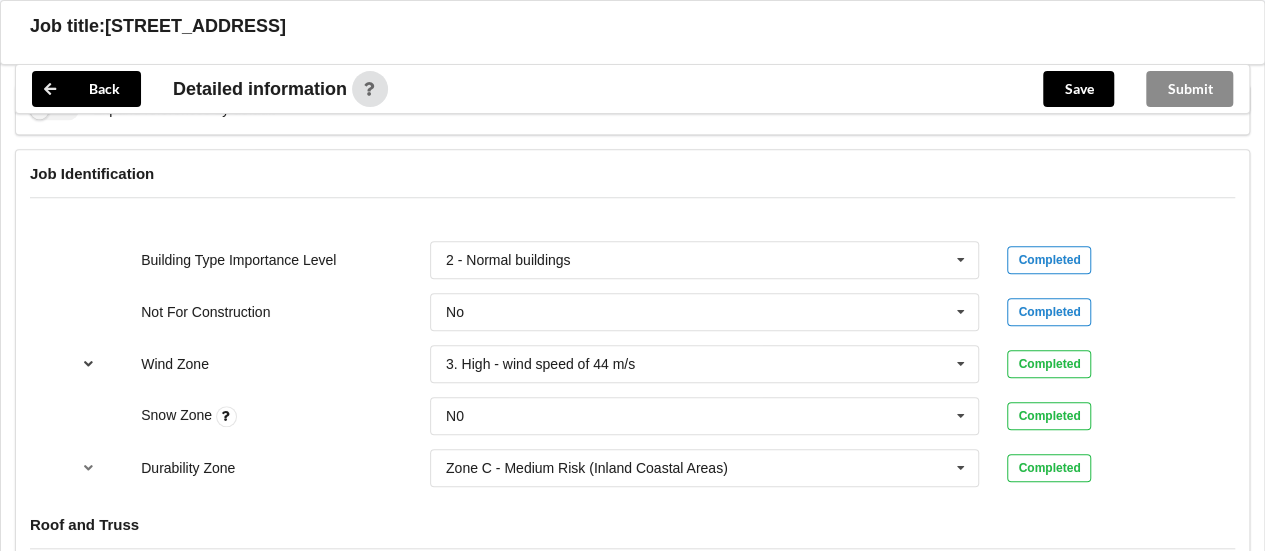 scroll, scrollTop: 813, scrollLeft: 0, axis: vertical 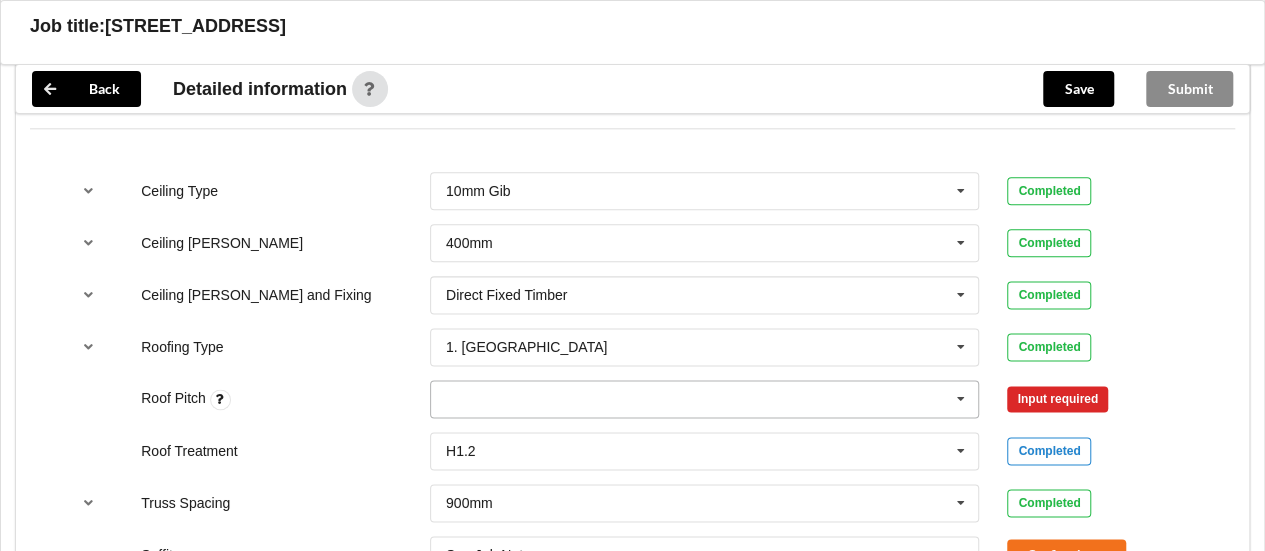 click on "None" at bounding box center (705, 399) 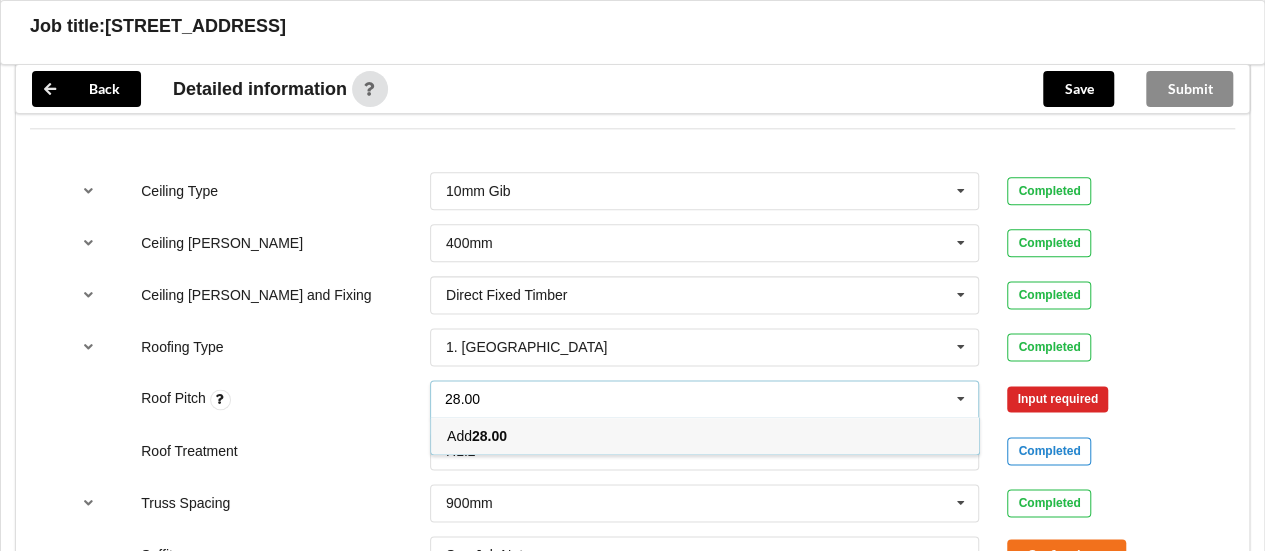 type on "28.00" 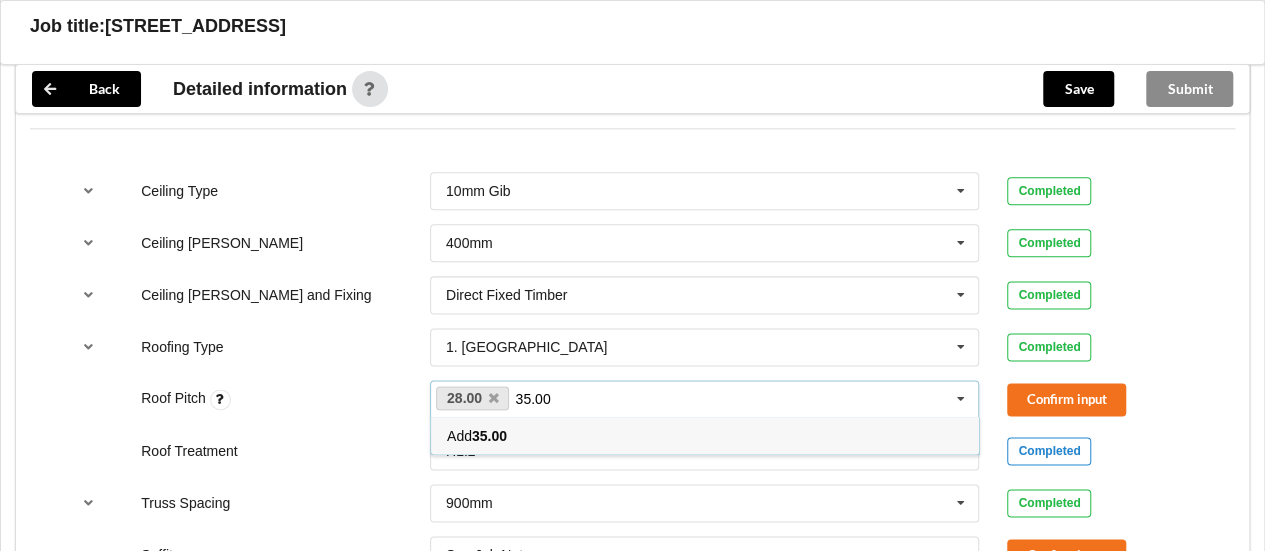 type on "35.00" 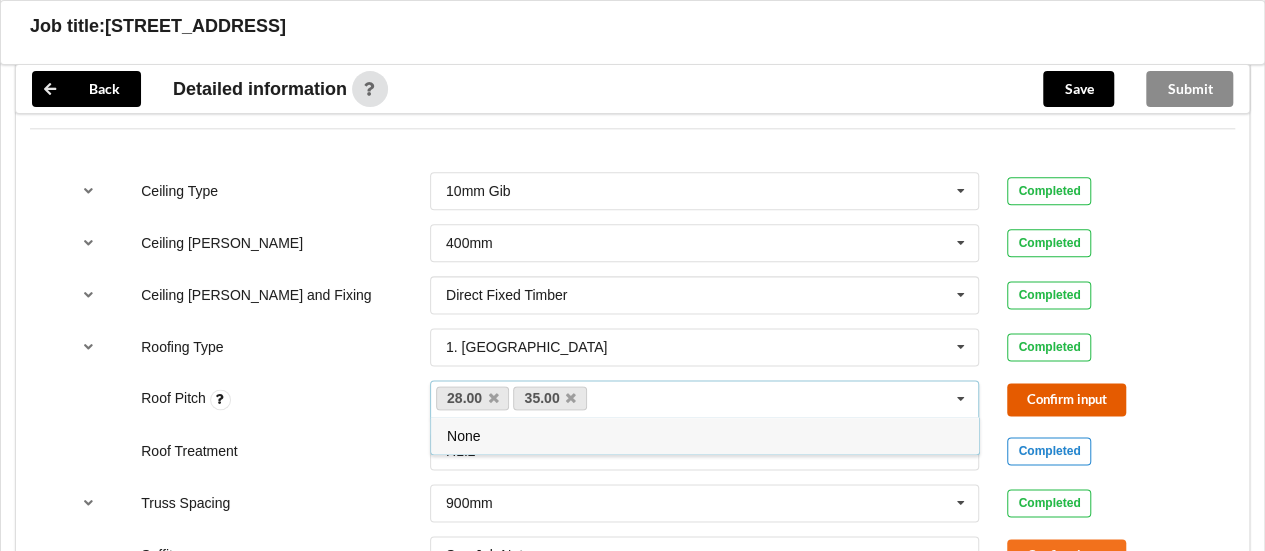 click on "Confirm input" at bounding box center (1066, 399) 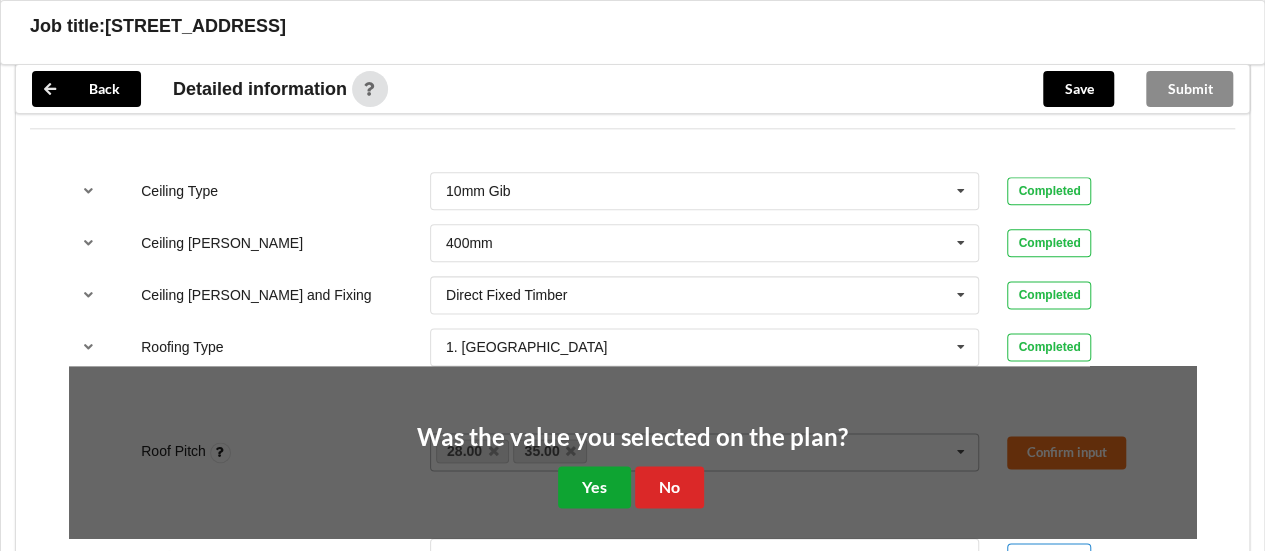 click on "Yes" at bounding box center (594, 486) 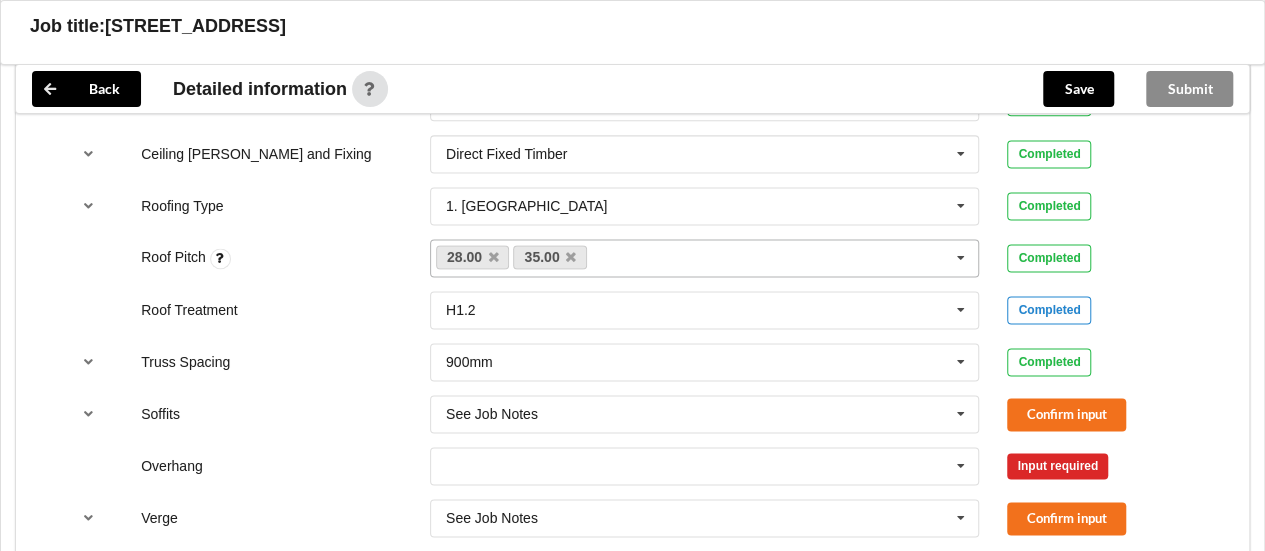 scroll, scrollTop: 1288, scrollLeft: 0, axis: vertical 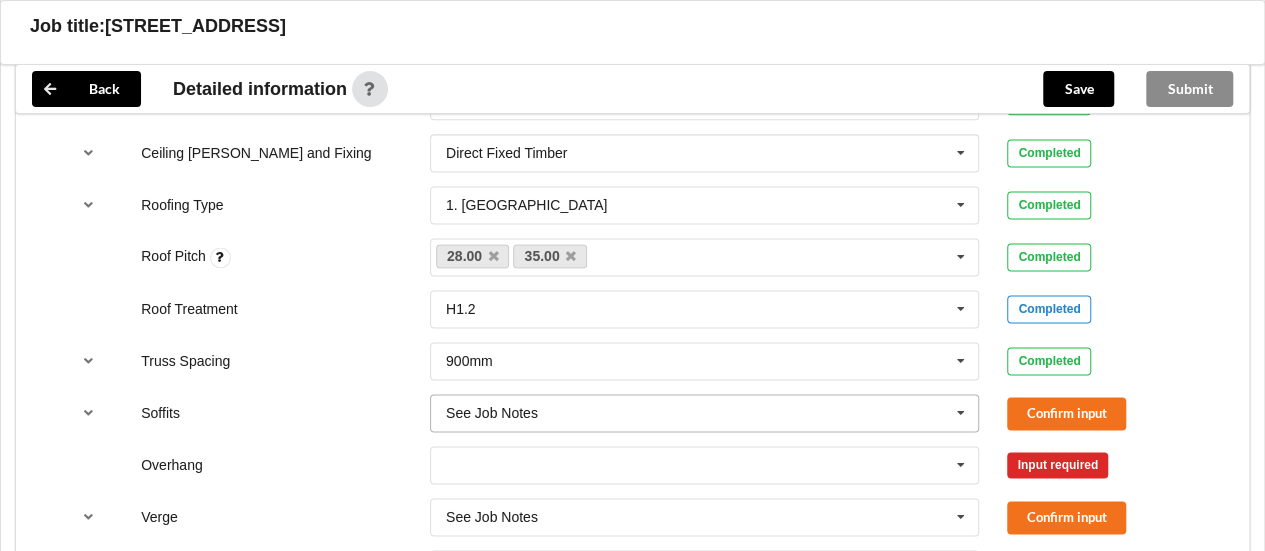 click at bounding box center [961, 413] 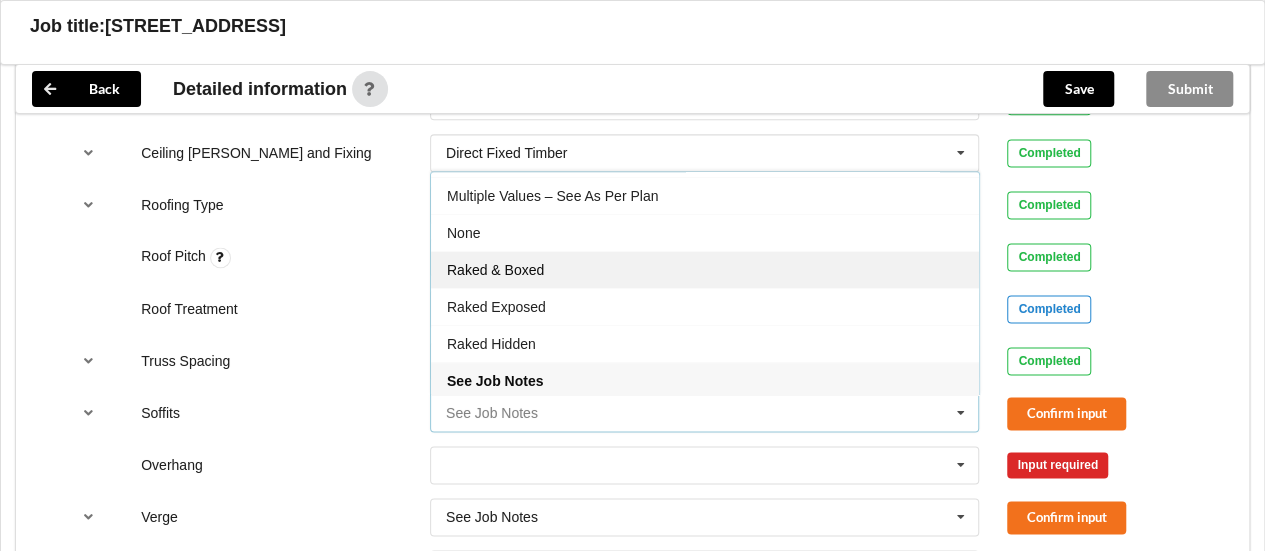 scroll, scrollTop: 0, scrollLeft: 0, axis: both 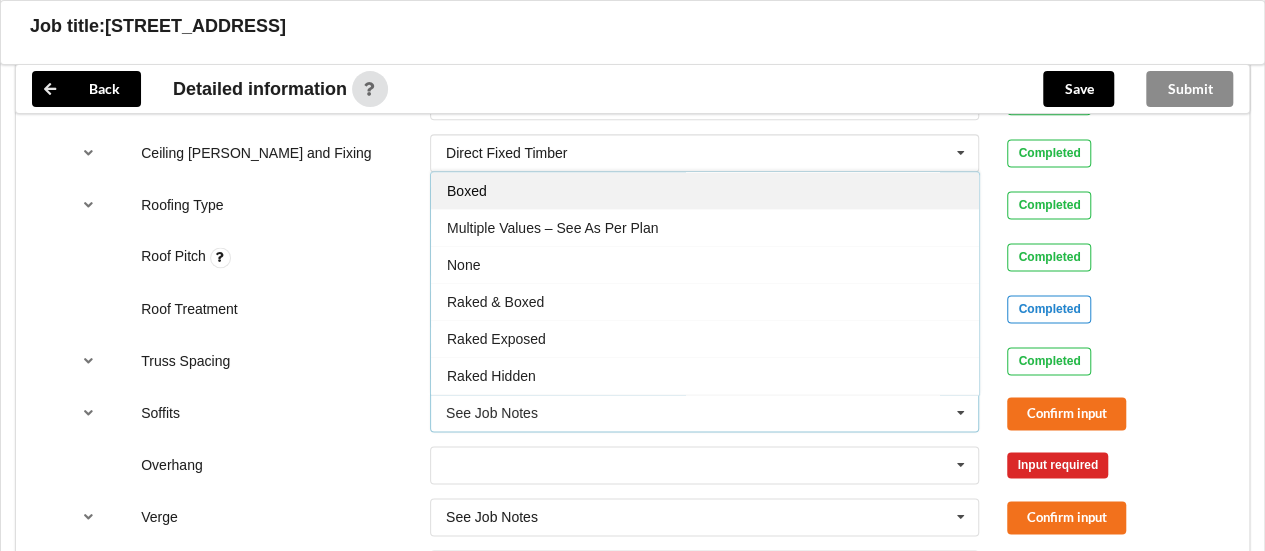 click on "Boxed" at bounding box center (705, 190) 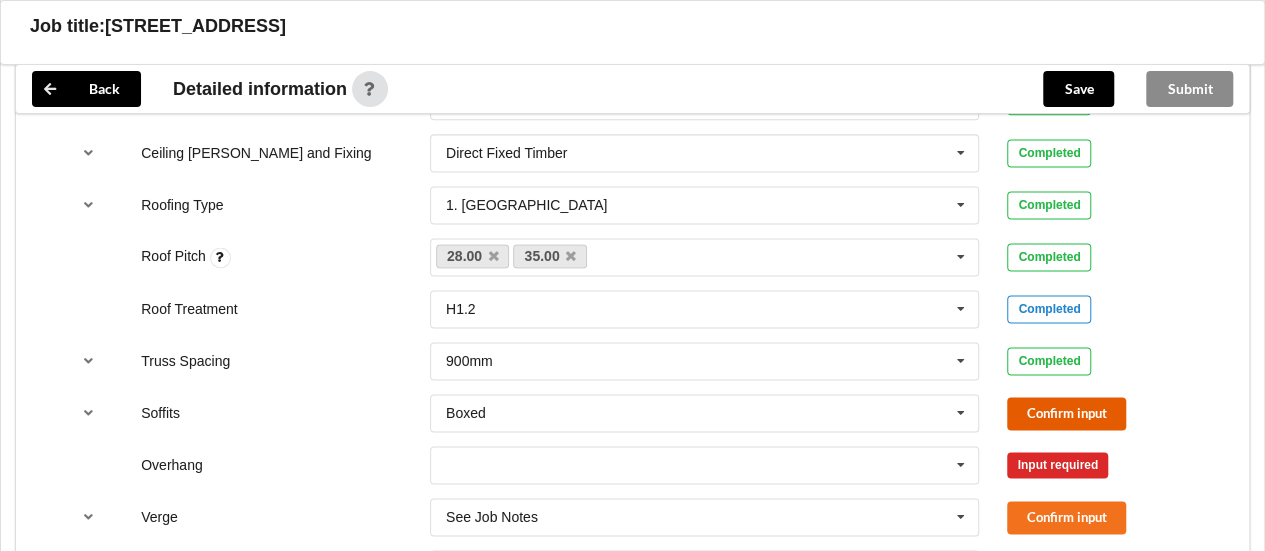 click on "Confirm input" at bounding box center (1066, 413) 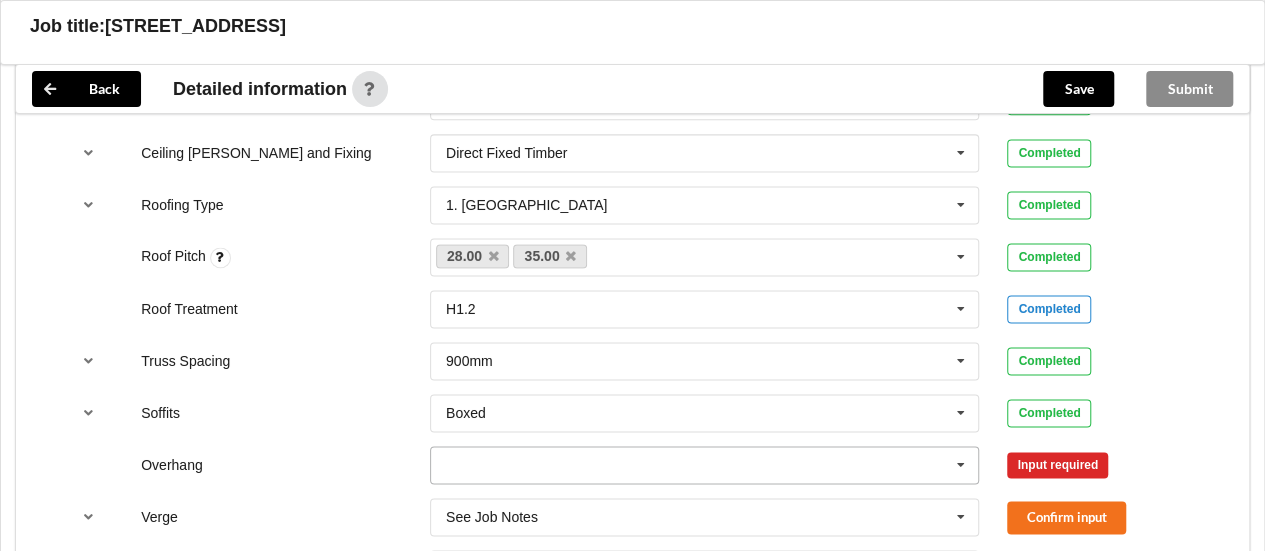 click at bounding box center [961, 465] 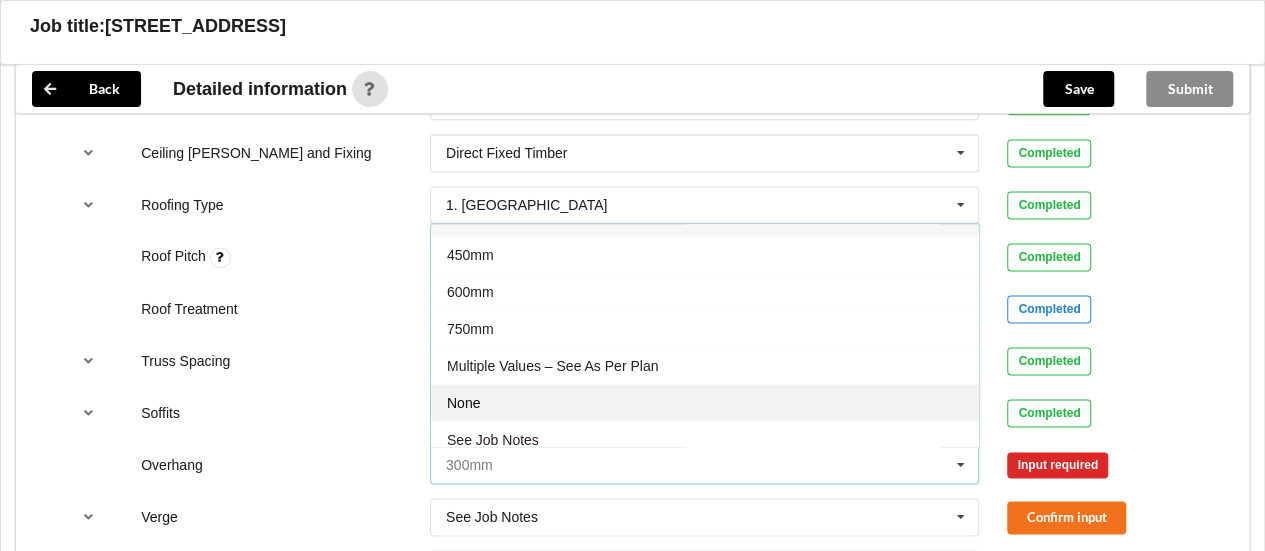 scroll, scrollTop: 26, scrollLeft: 0, axis: vertical 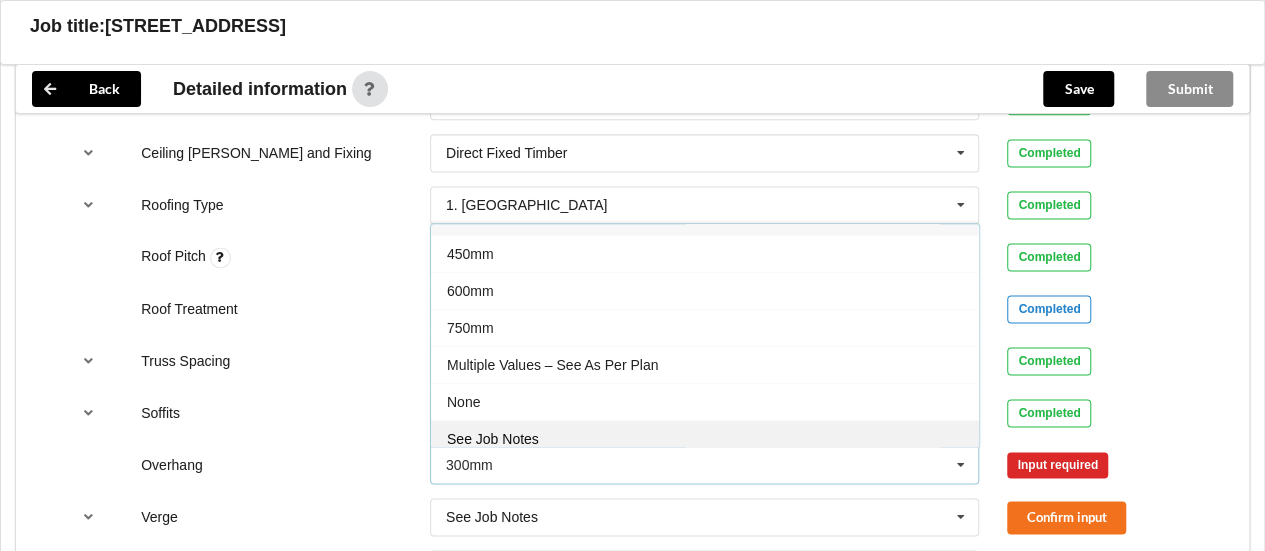 click on "See Job Notes" at bounding box center [705, 438] 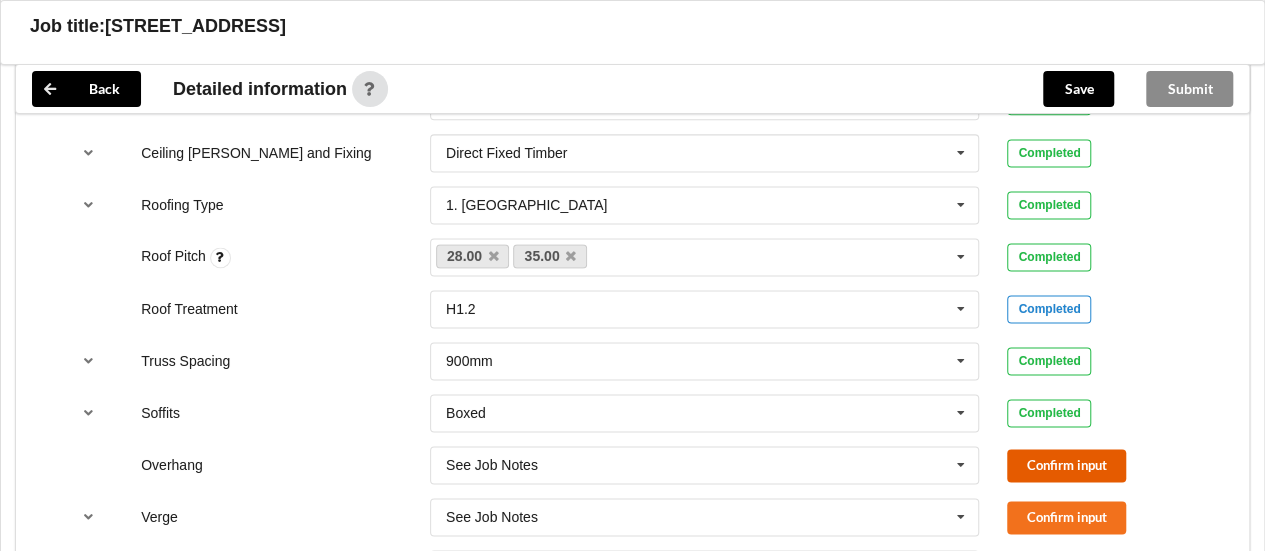 click on "Confirm input" at bounding box center (1066, 465) 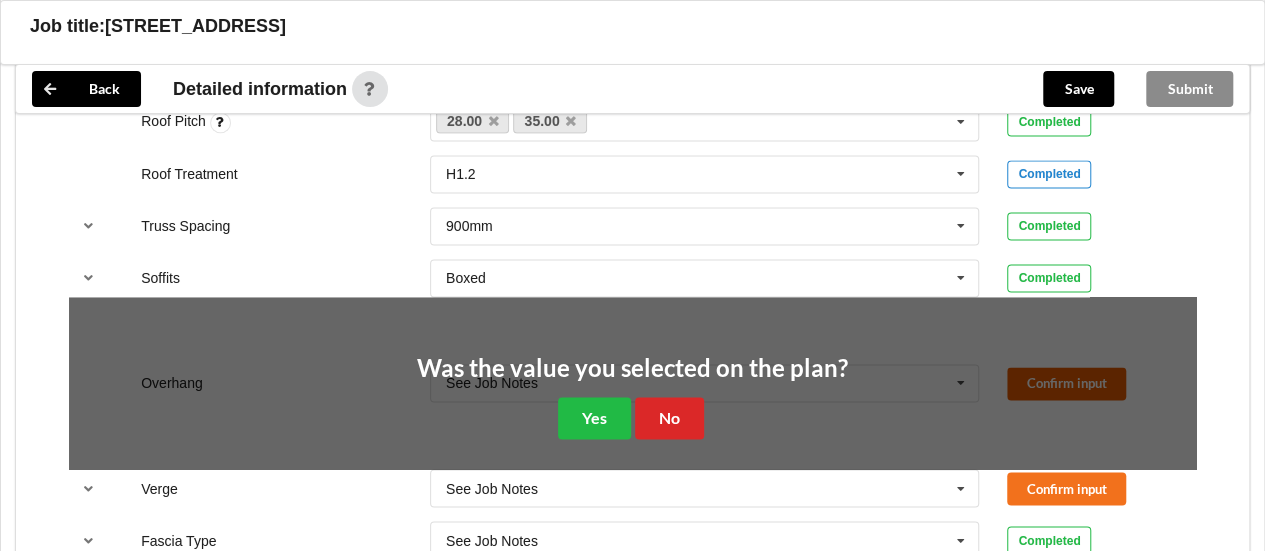 scroll, scrollTop: 1425, scrollLeft: 0, axis: vertical 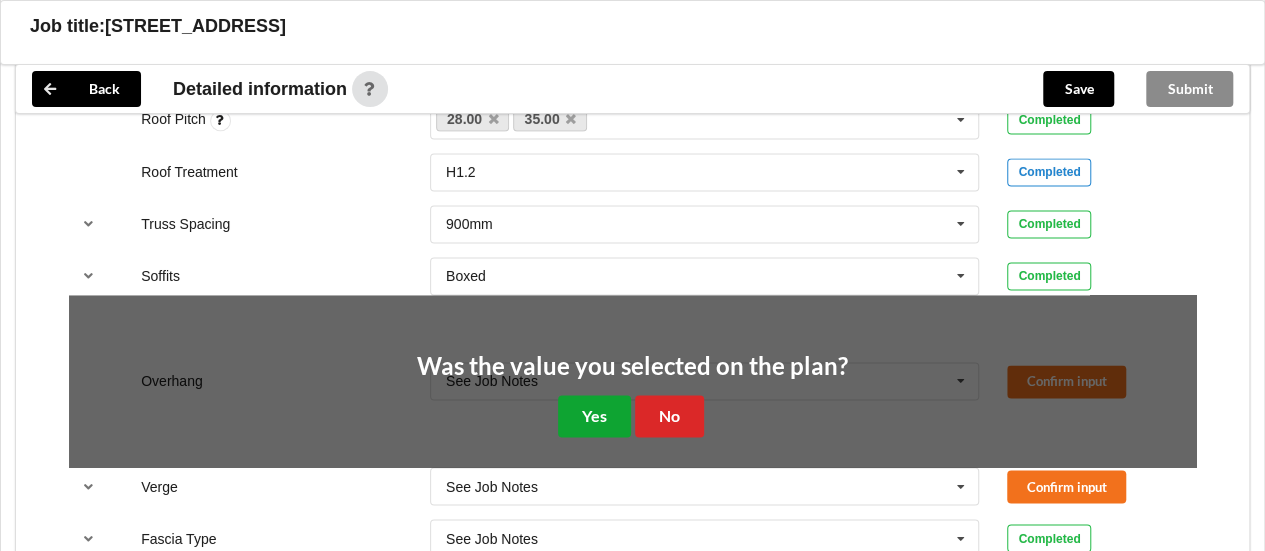 click on "Yes" at bounding box center [594, 415] 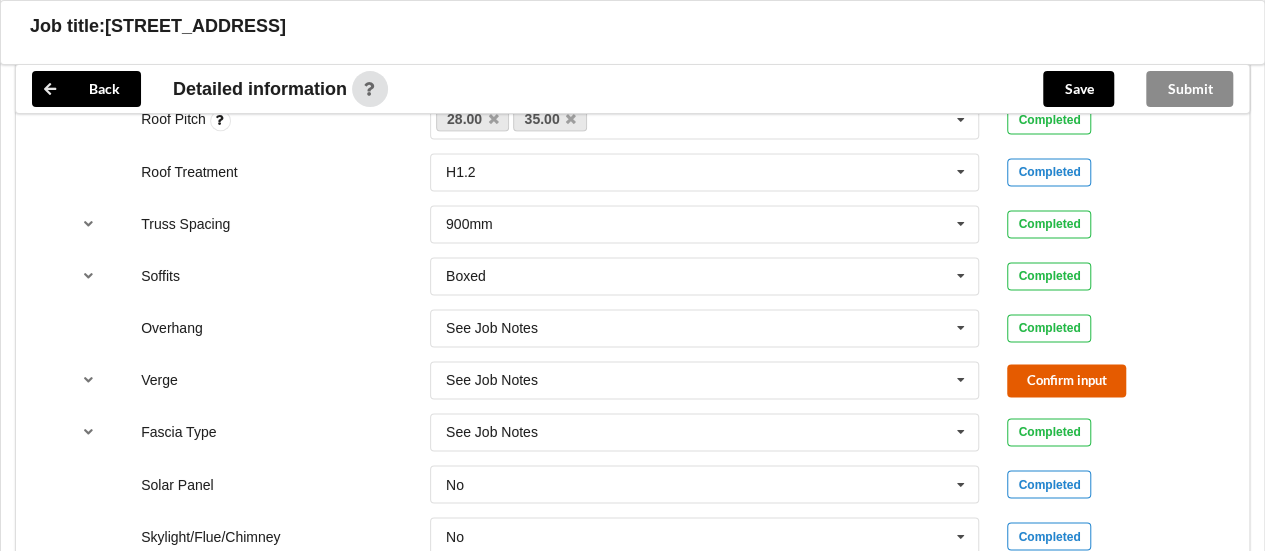 click on "Confirm input" at bounding box center (1066, 380) 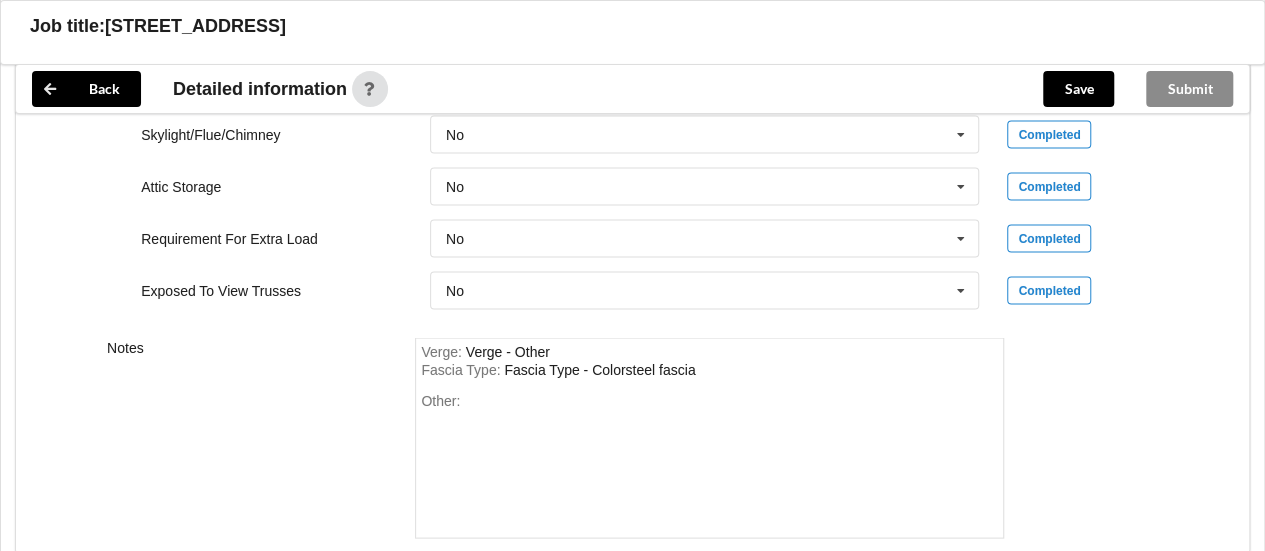 scroll, scrollTop: 1828, scrollLeft: 0, axis: vertical 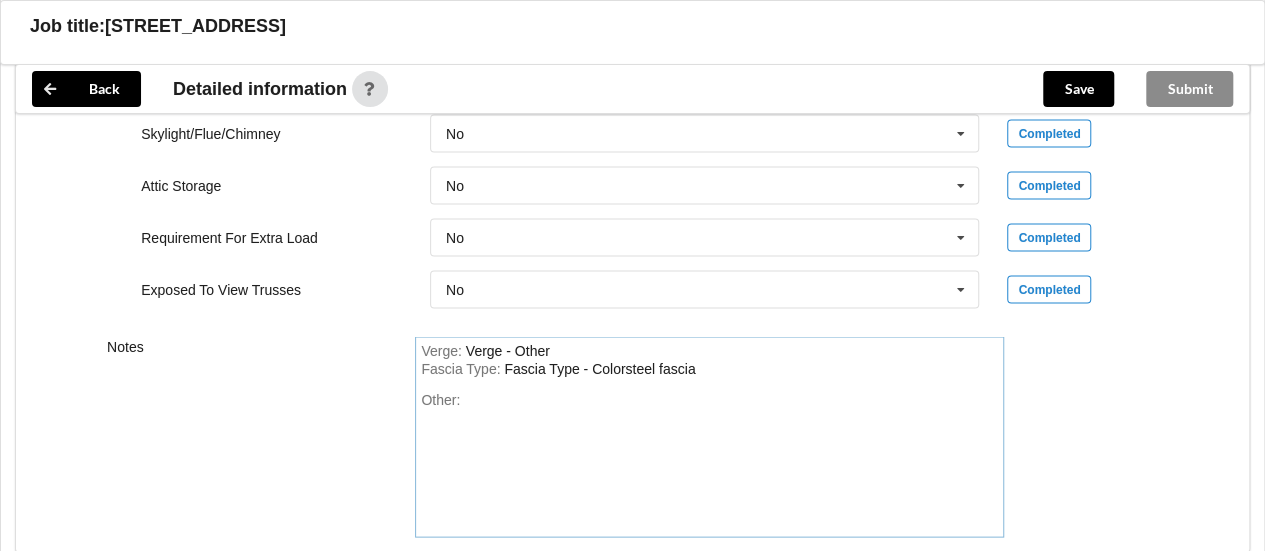 click on "Verge :   Verge - Other" at bounding box center [709, 351] 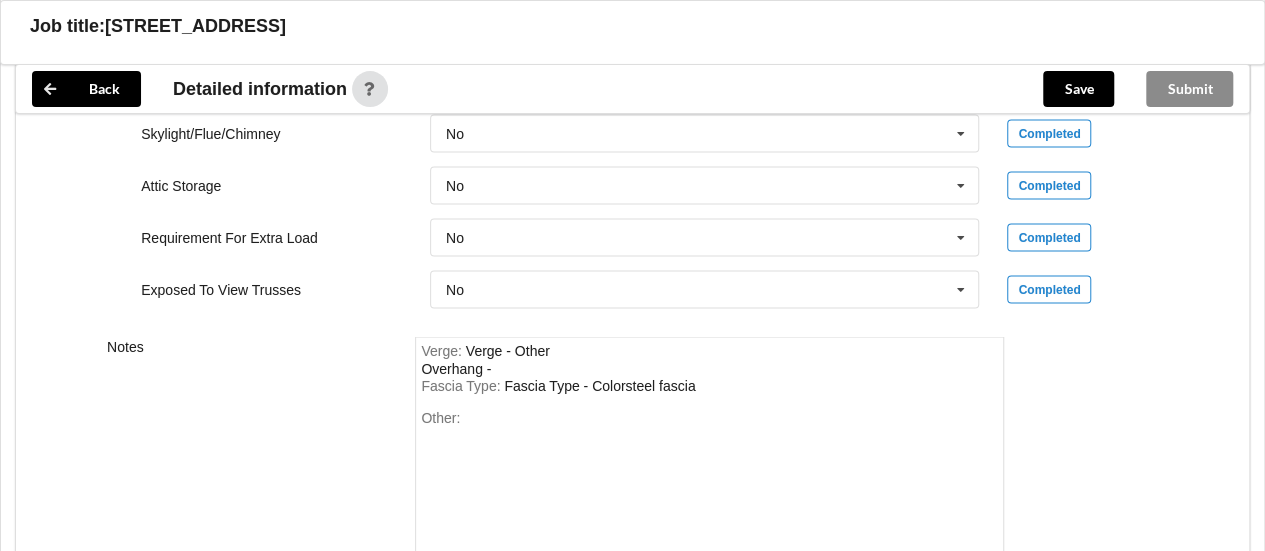 click on "Verge :   Verge - Other Overhang -" at bounding box center [709, 359] 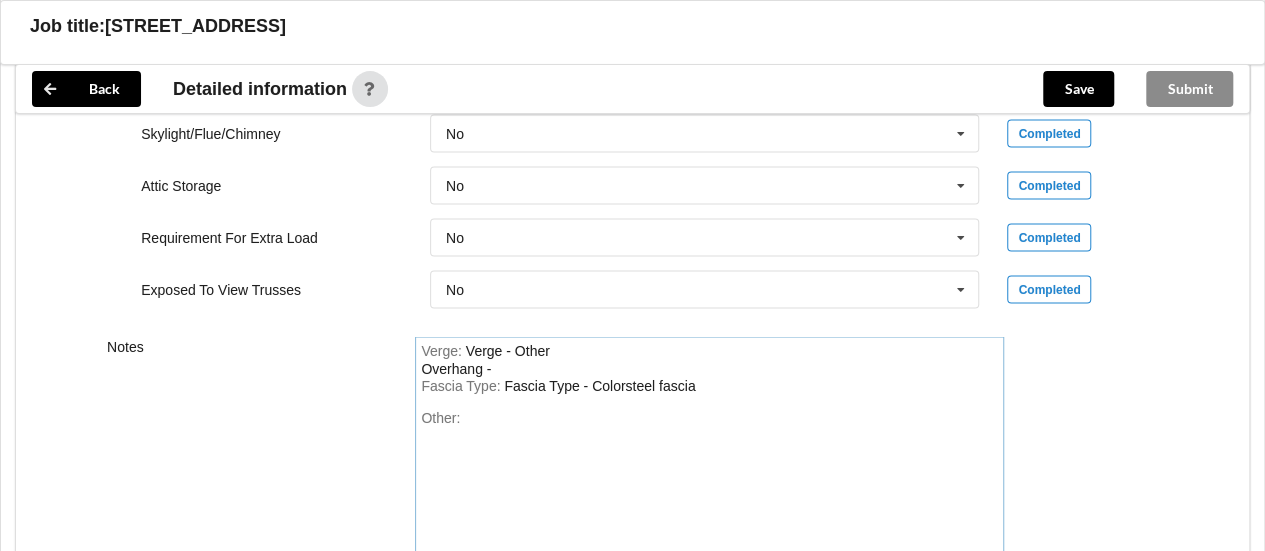 click on "Verge - Other Overhang -" at bounding box center [485, 359] 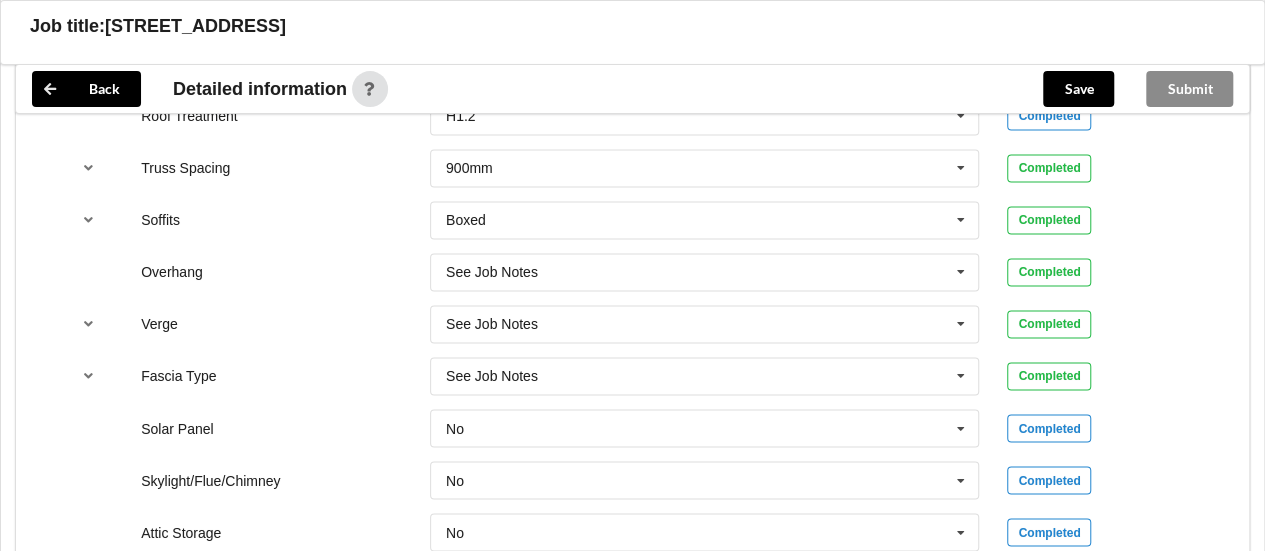 scroll, scrollTop: 1480, scrollLeft: 0, axis: vertical 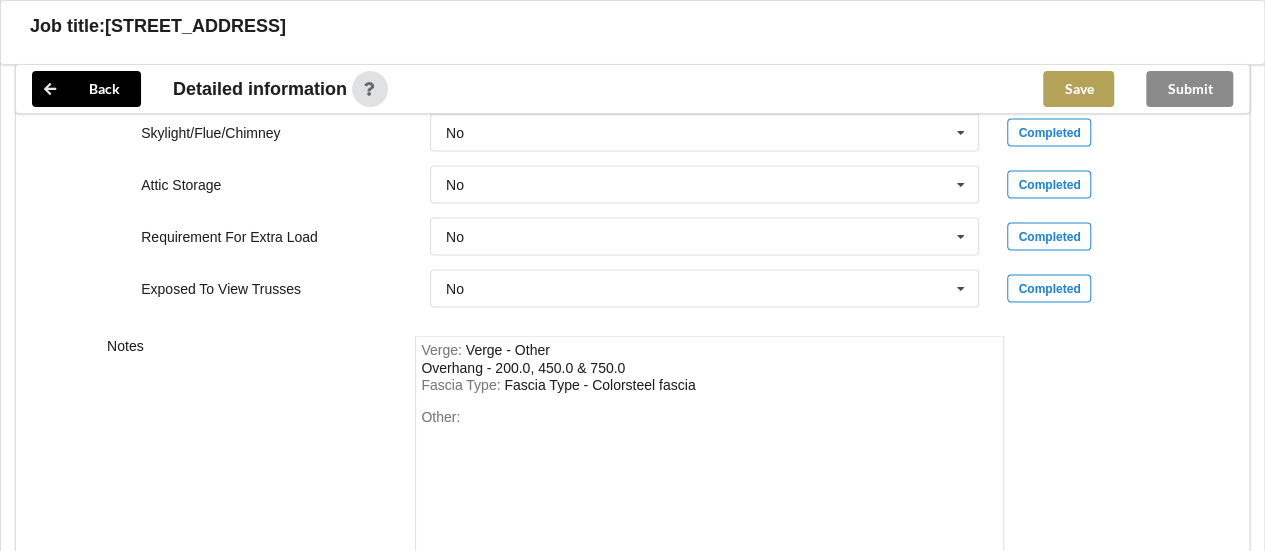 click on "Save" at bounding box center (1078, 89) 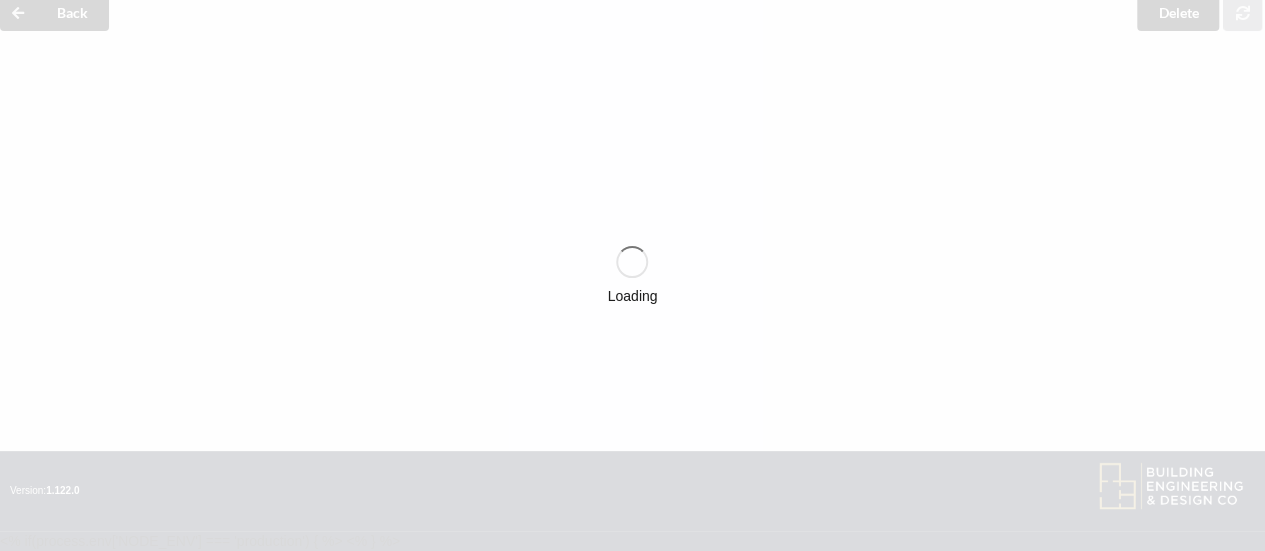 scroll, scrollTop: 1829, scrollLeft: 0, axis: vertical 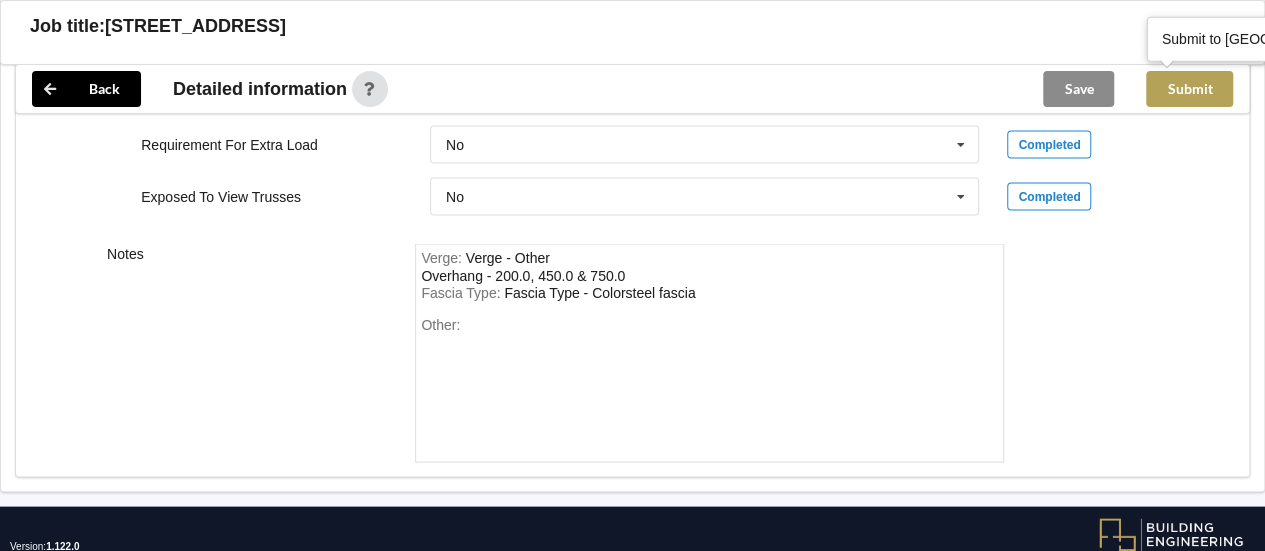 click on "Submit" at bounding box center [1189, 89] 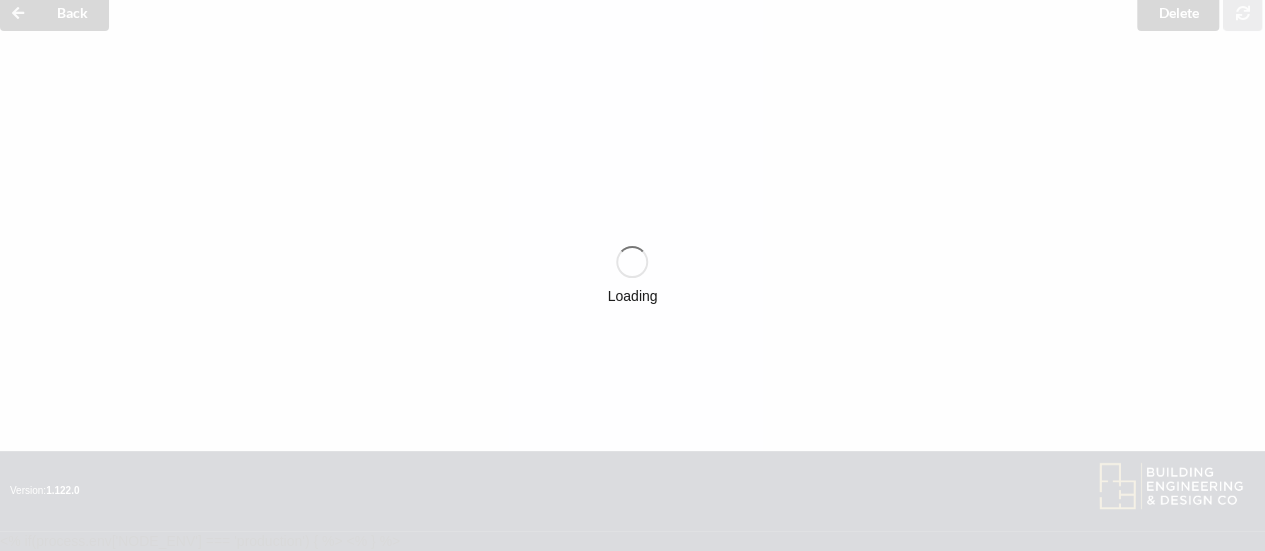 scroll, scrollTop: 1829, scrollLeft: 0, axis: vertical 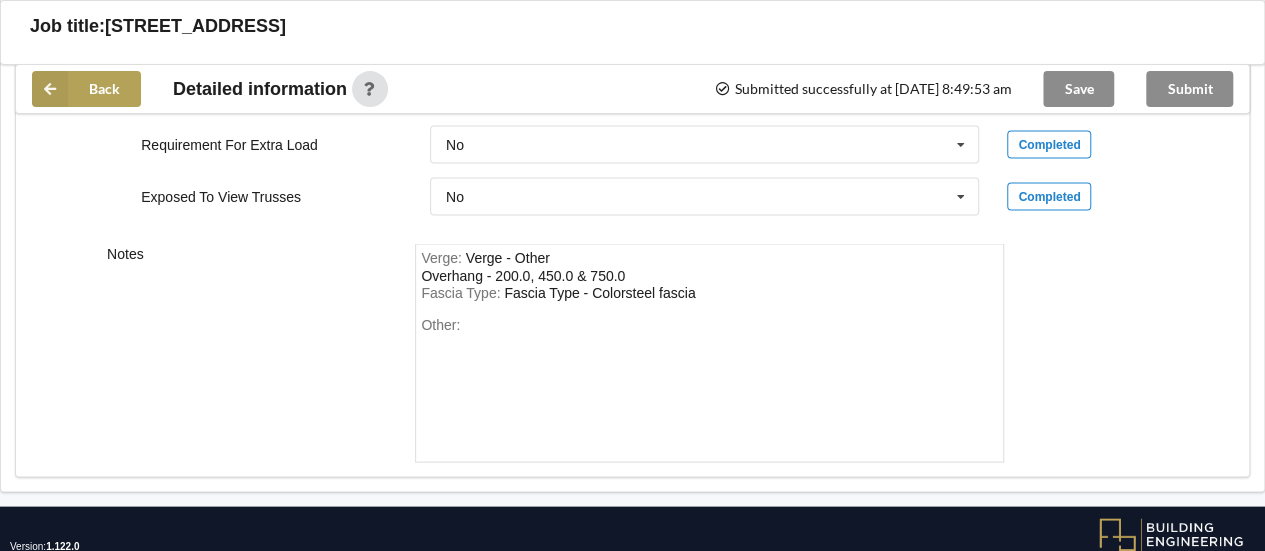 click on "Back" at bounding box center (86, 89) 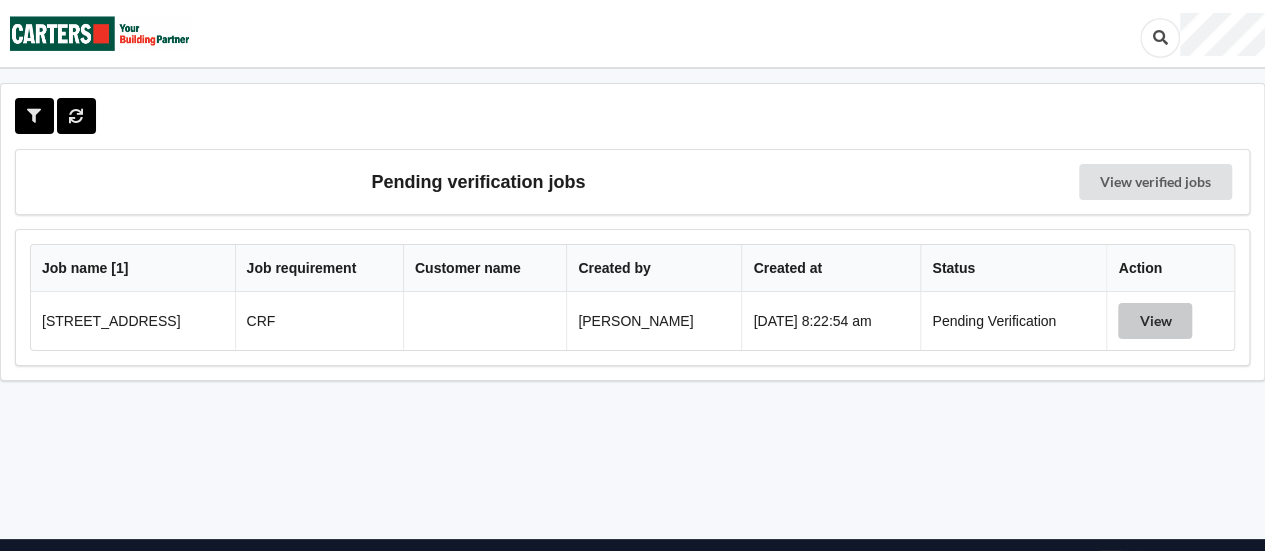 click on "View" at bounding box center [1155, 321] 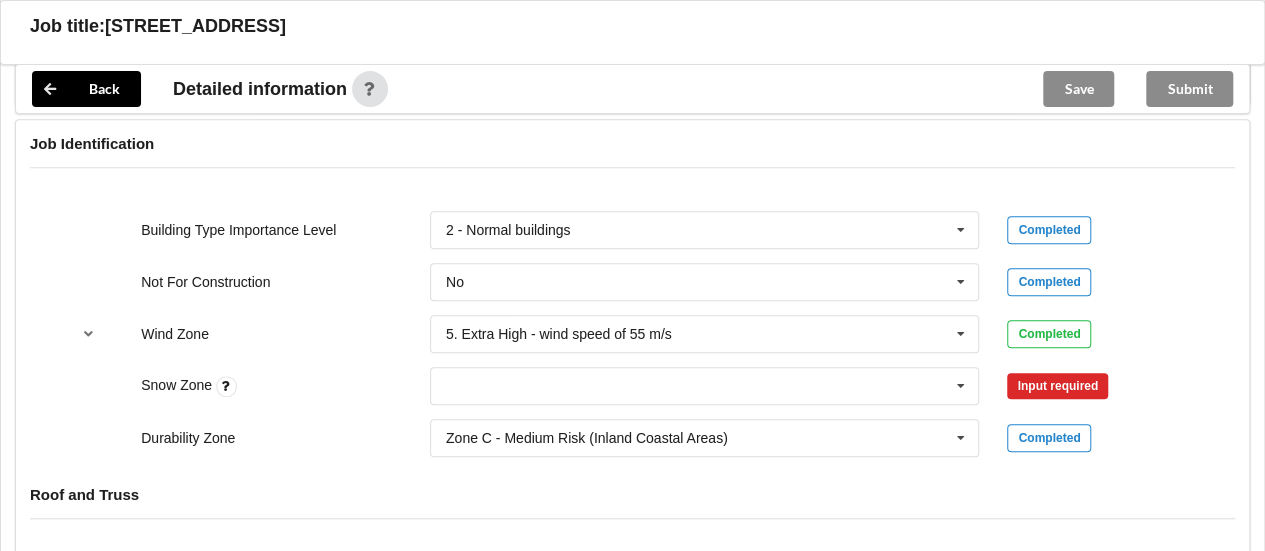 scroll, scrollTop: 758, scrollLeft: 0, axis: vertical 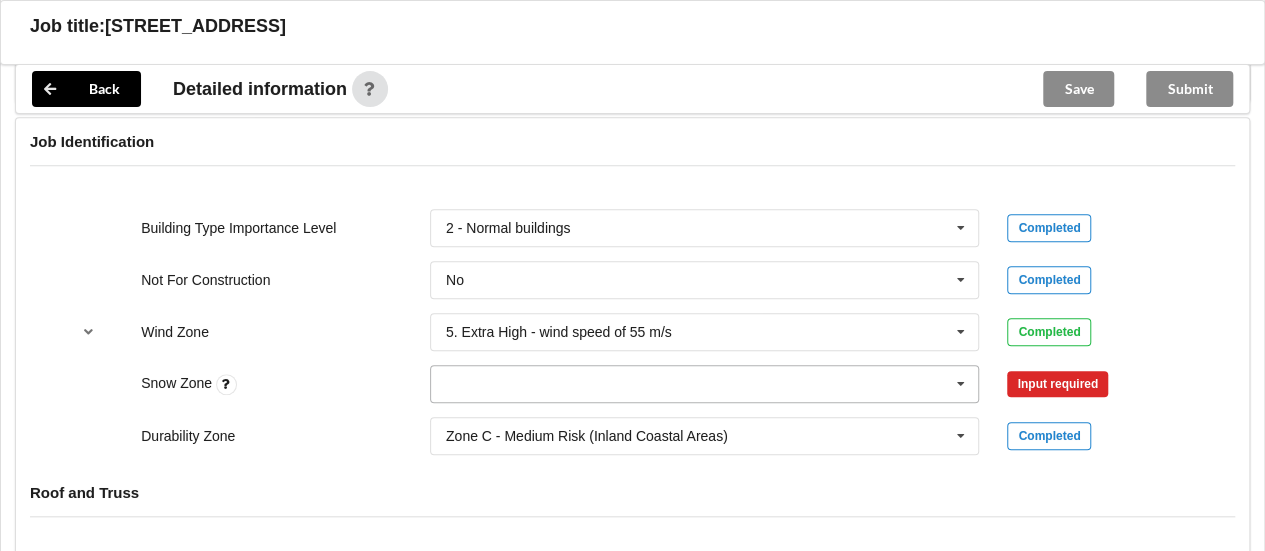 click at bounding box center [961, 384] 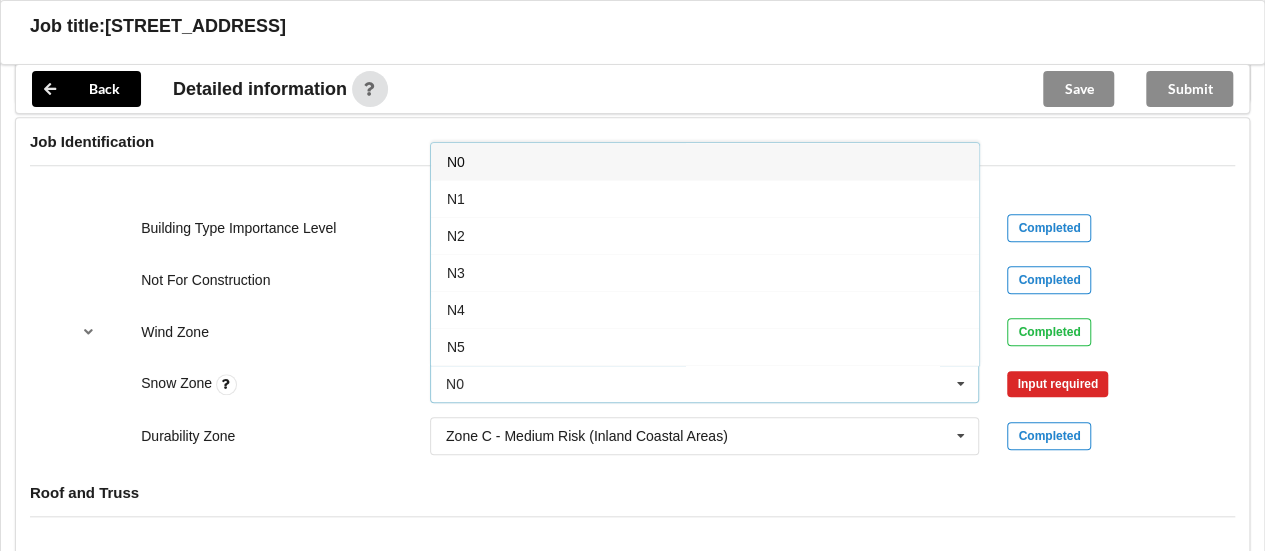 click on "N0" at bounding box center (705, 161) 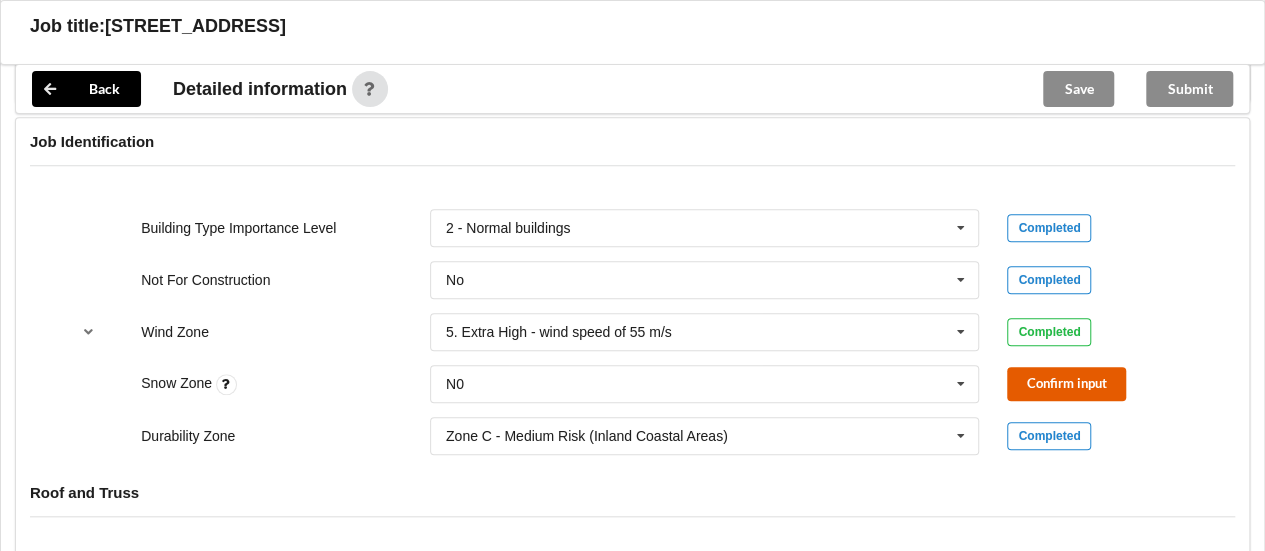 click on "Confirm input" at bounding box center [1066, 383] 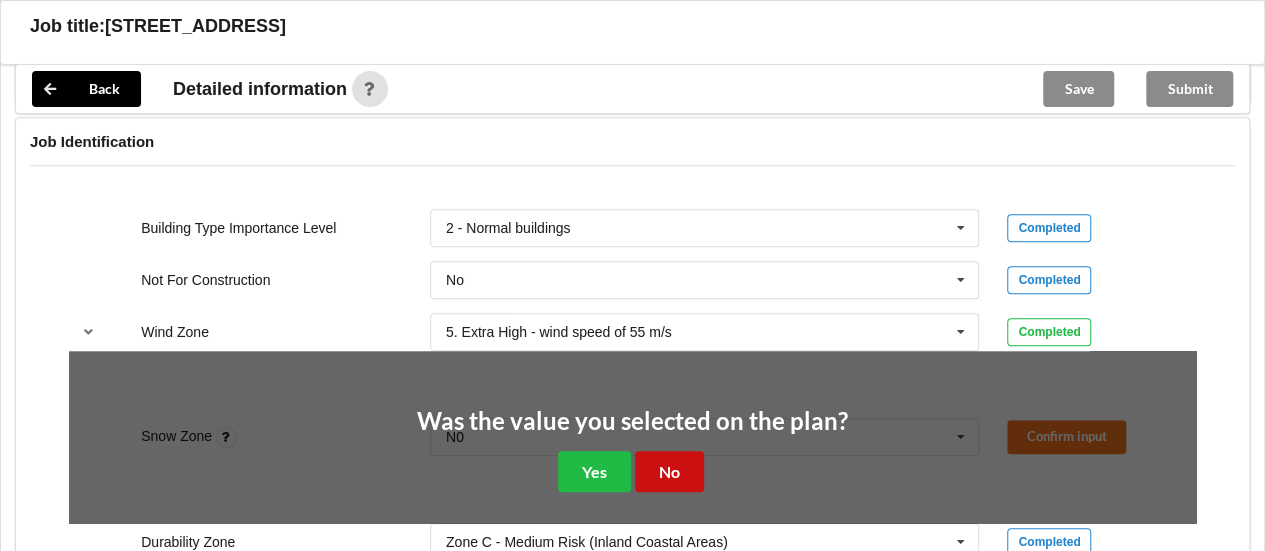 click on "No" at bounding box center [669, 471] 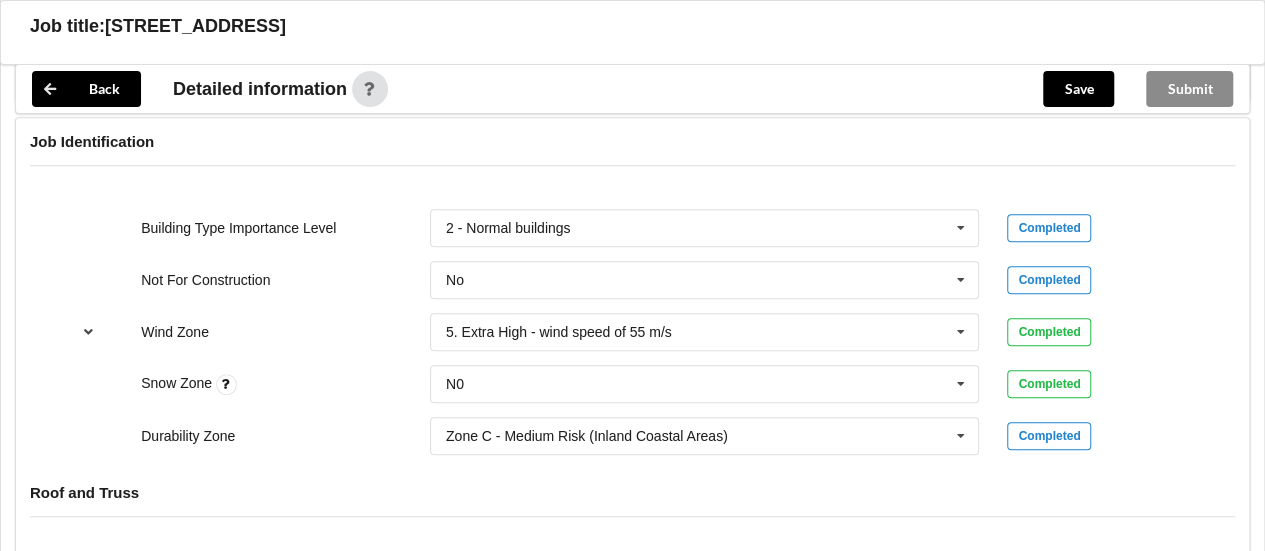 click at bounding box center (88, 331) 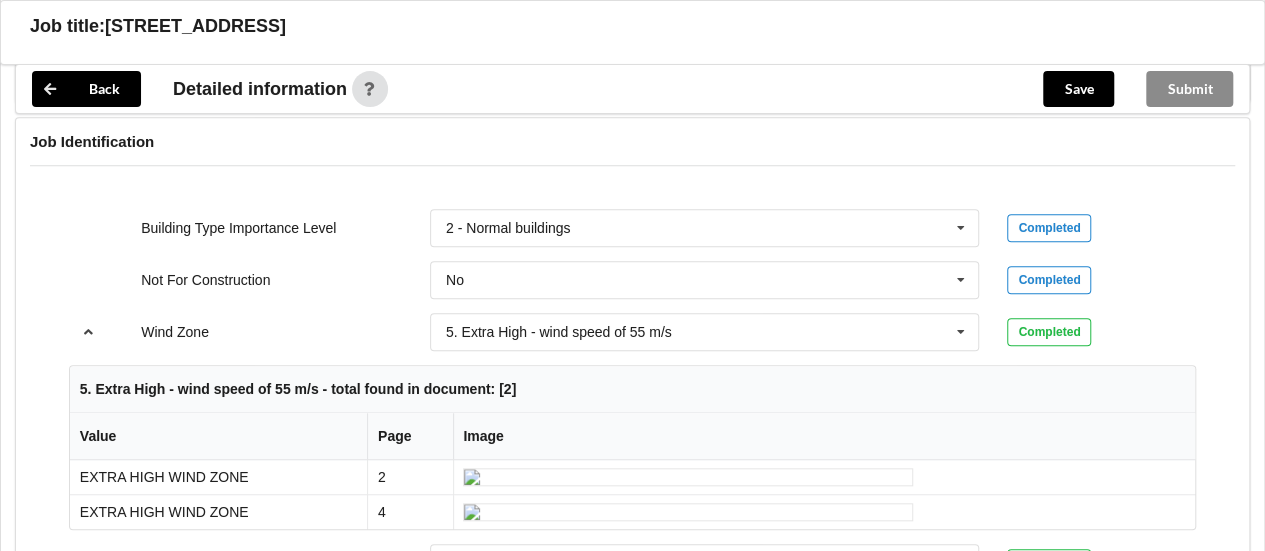 click at bounding box center (88, 331) 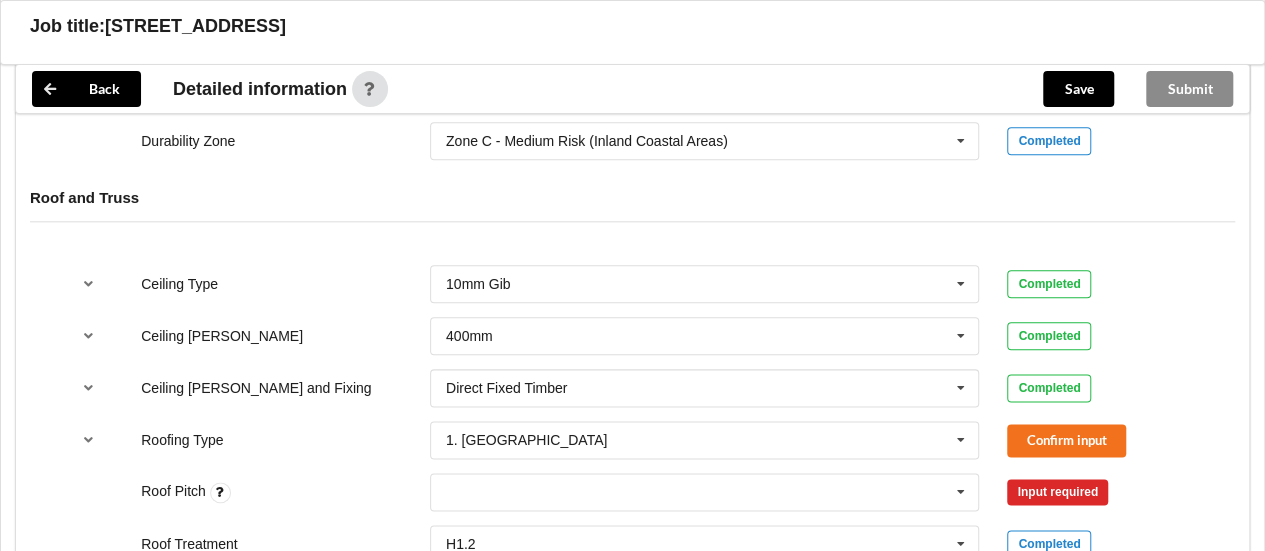 scroll, scrollTop: 1109, scrollLeft: 0, axis: vertical 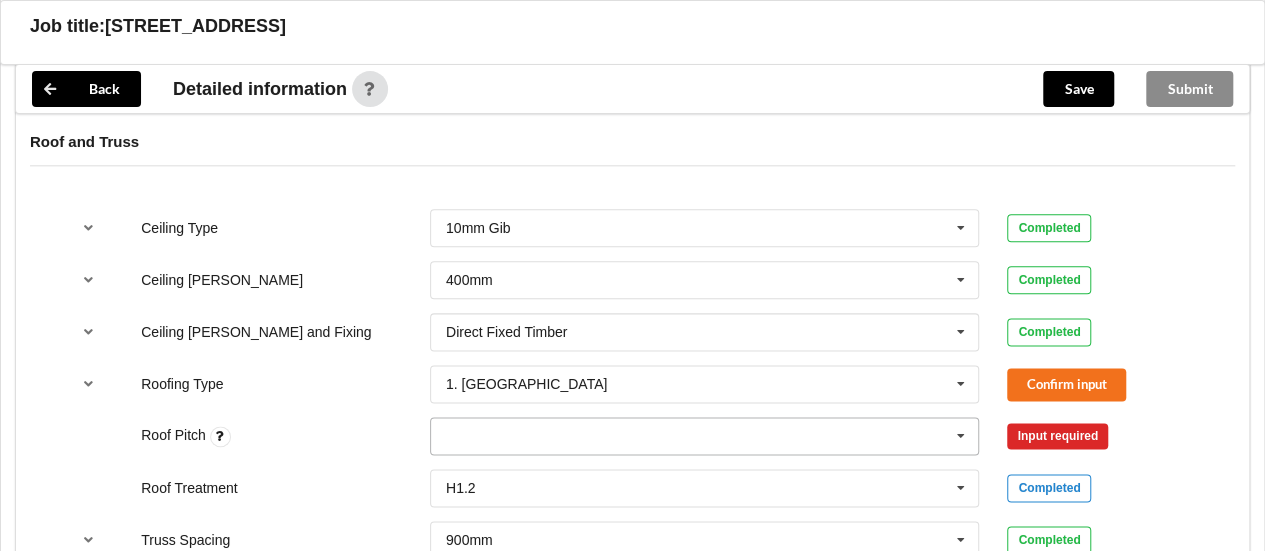 click on "None" at bounding box center [705, 436] 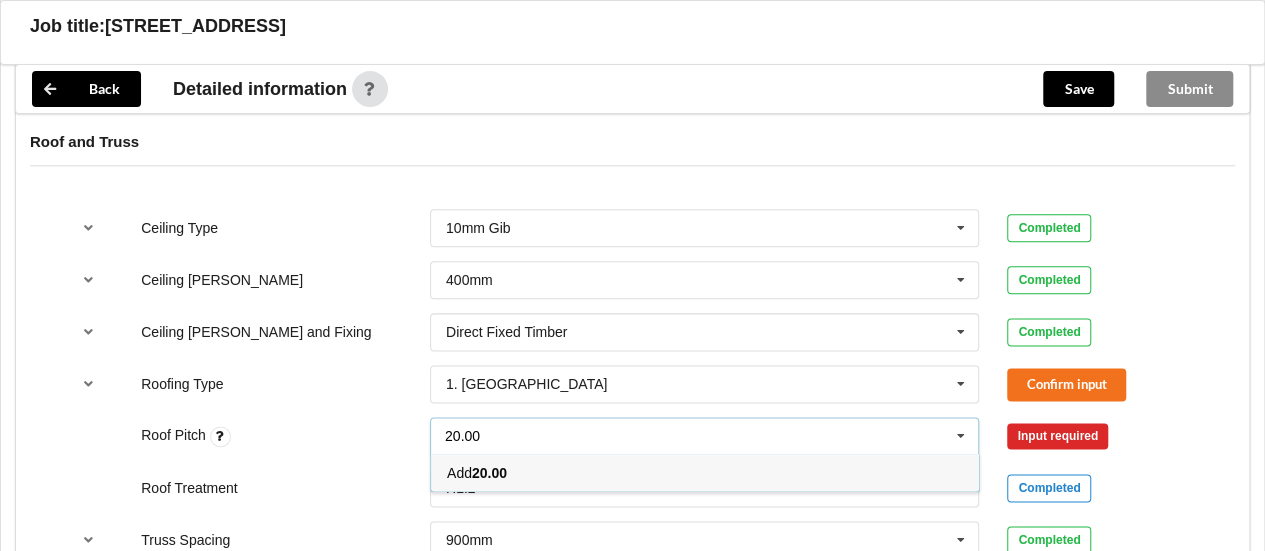 type on "20.00" 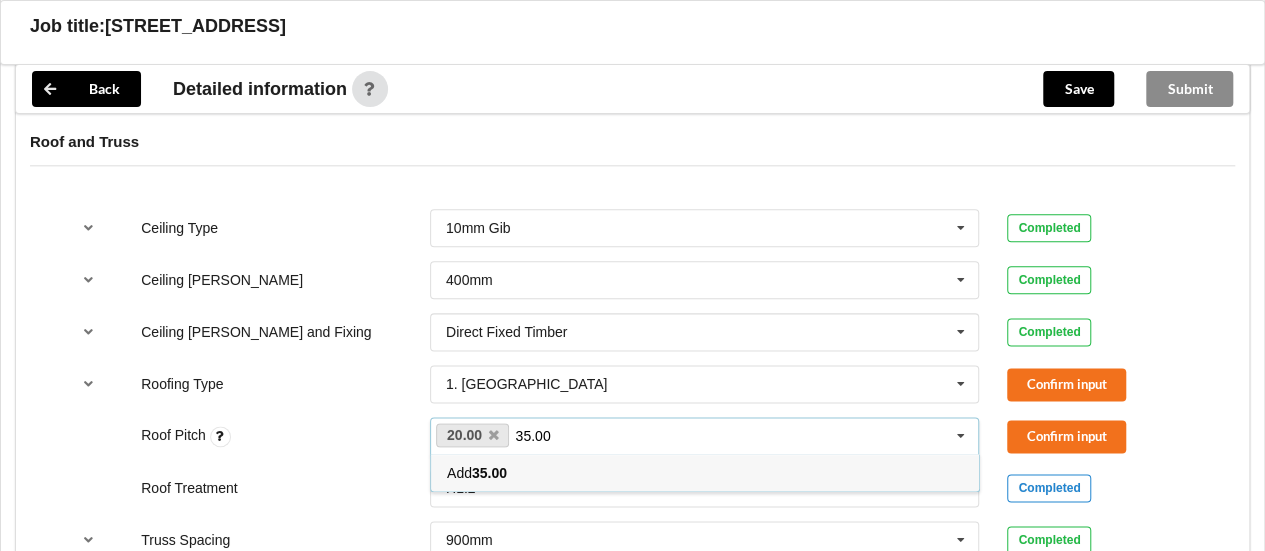 type on "35.00" 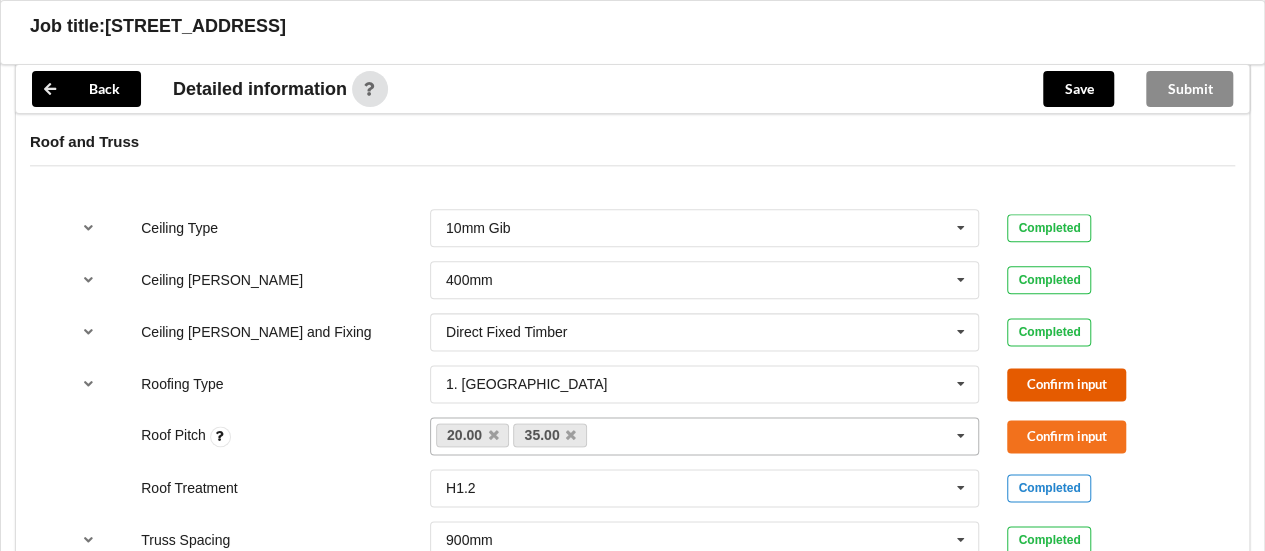 click on "Confirm input" at bounding box center (1066, 384) 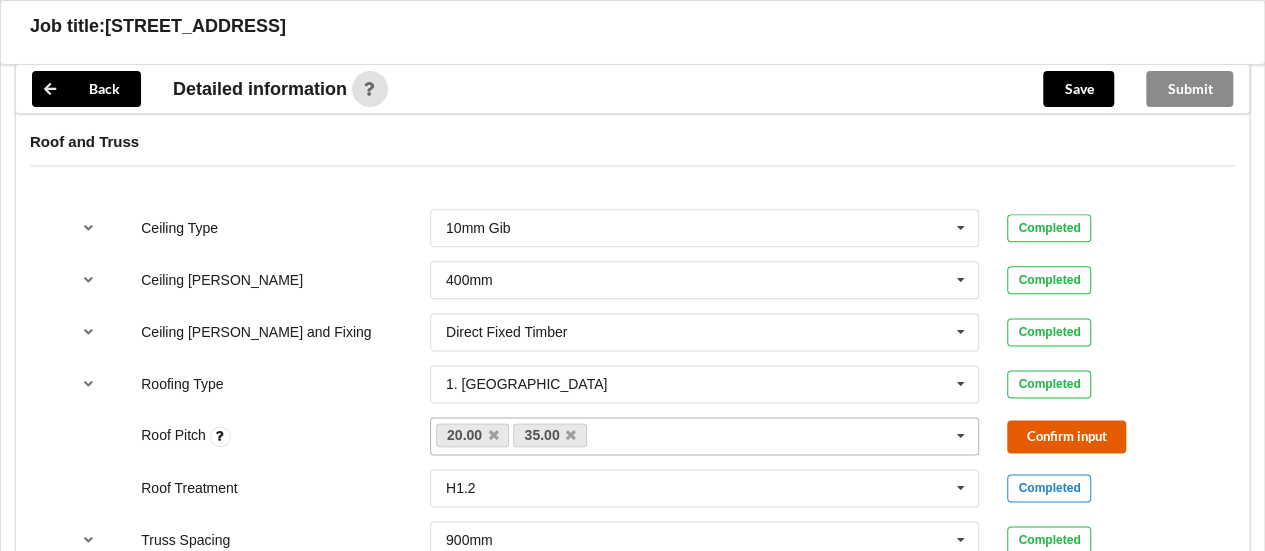 click on "Confirm input" at bounding box center [1066, 436] 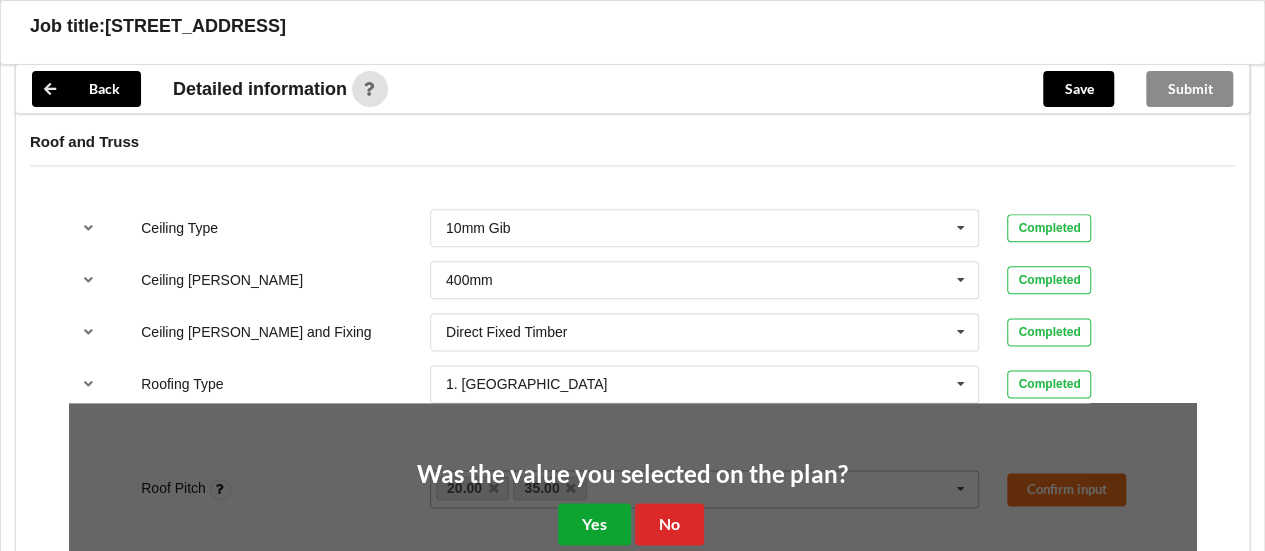 click on "Yes" at bounding box center (594, 523) 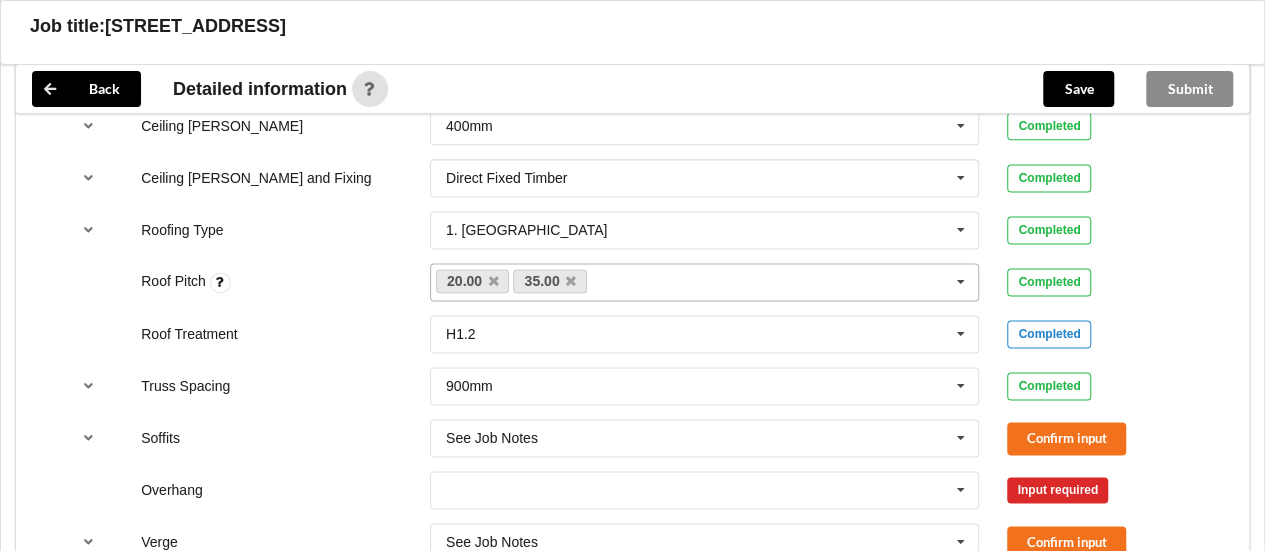 scroll, scrollTop: 1267, scrollLeft: 0, axis: vertical 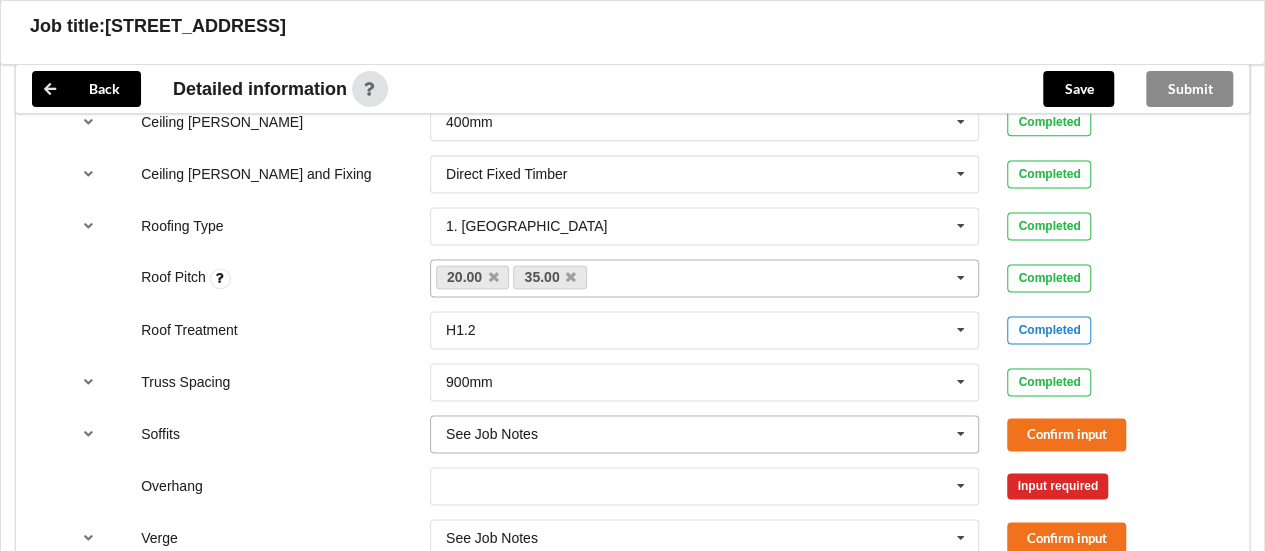 click at bounding box center (961, 434) 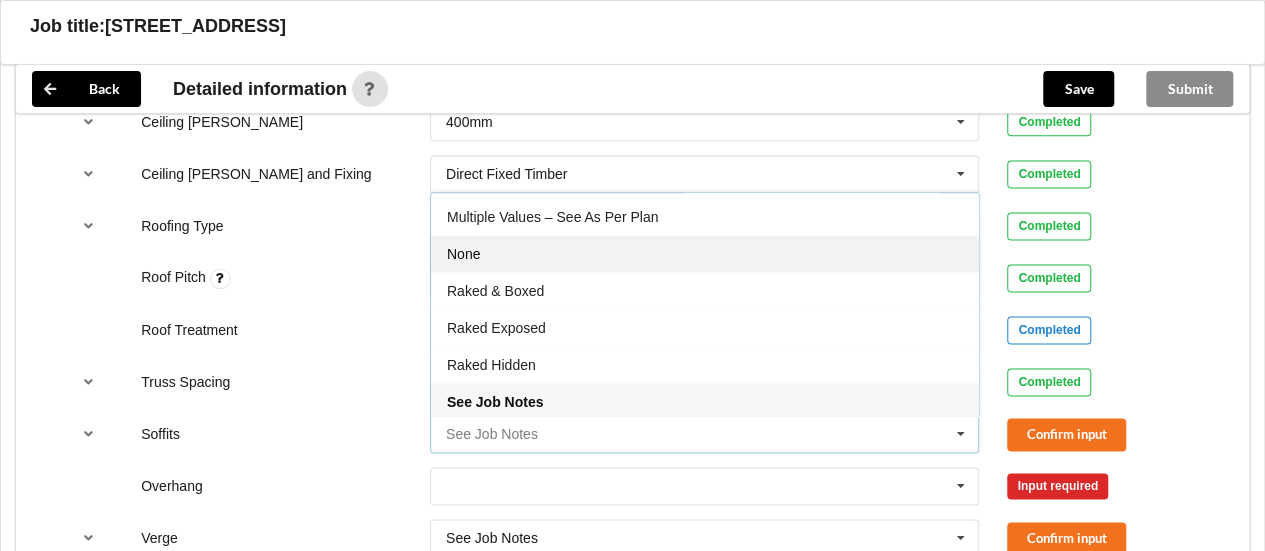 scroll, scrollTop: 0, scrollLeft: 0, axis: both 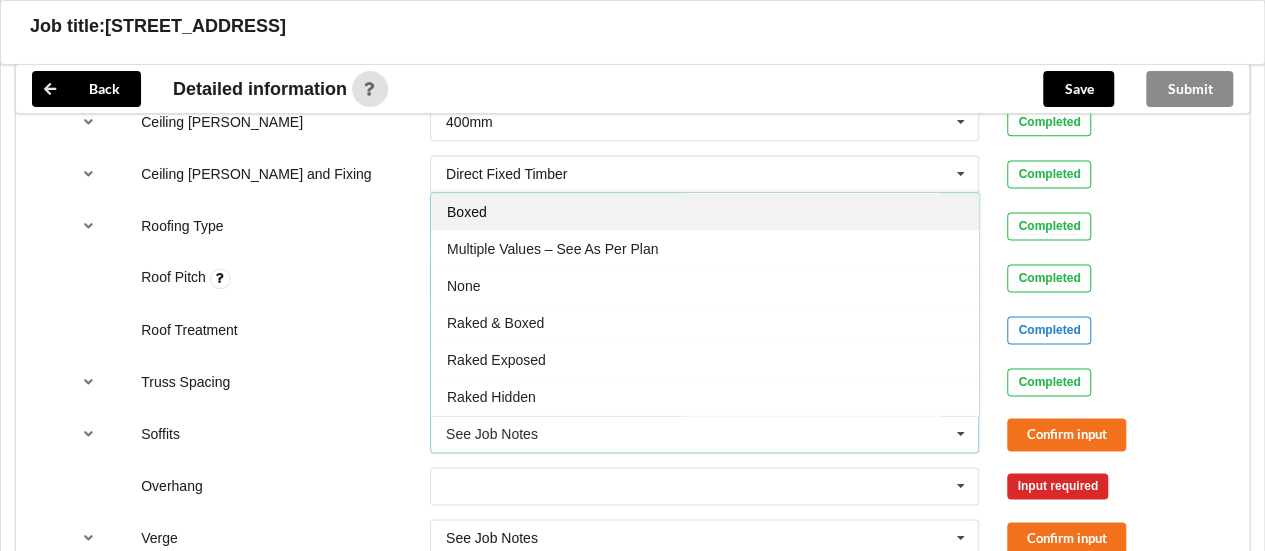 click on "Boxed" at bounding box center (705, 211) 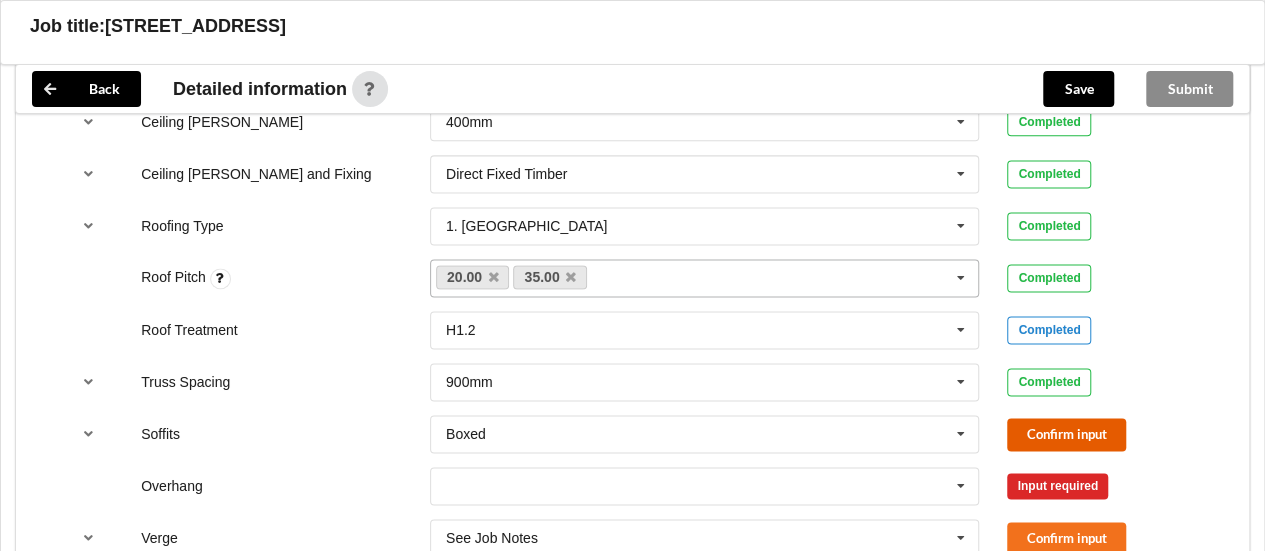 click on "Confirm input" at bounding box center [1066, 434] 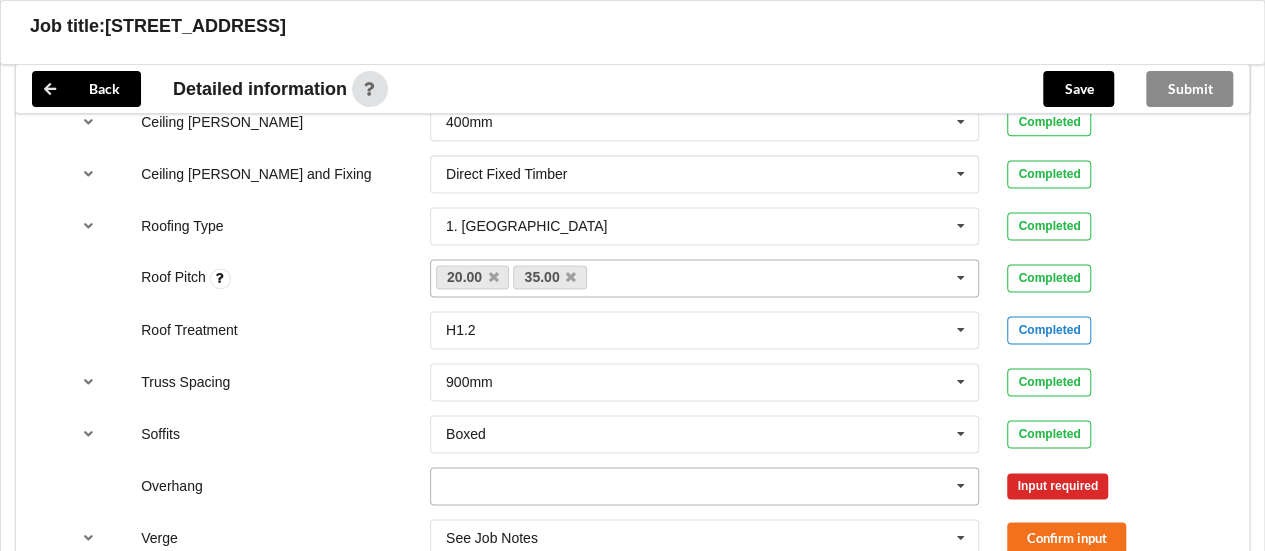 click at bounding box center (961, 486) 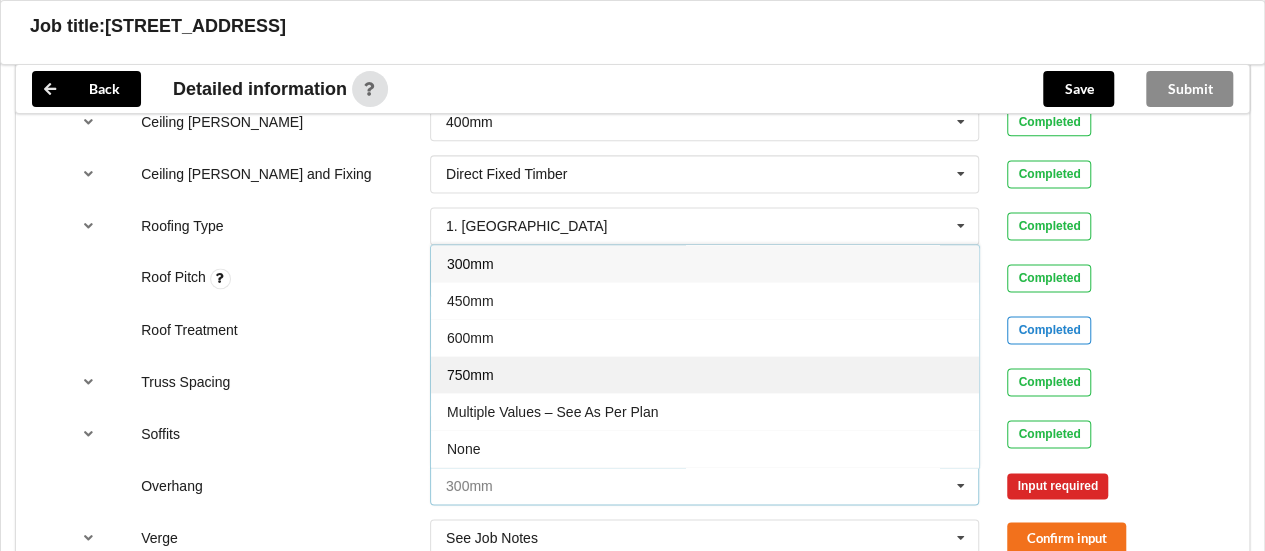 scroll, scrollTop: 32, scrollLeft: 0, axis: vertical 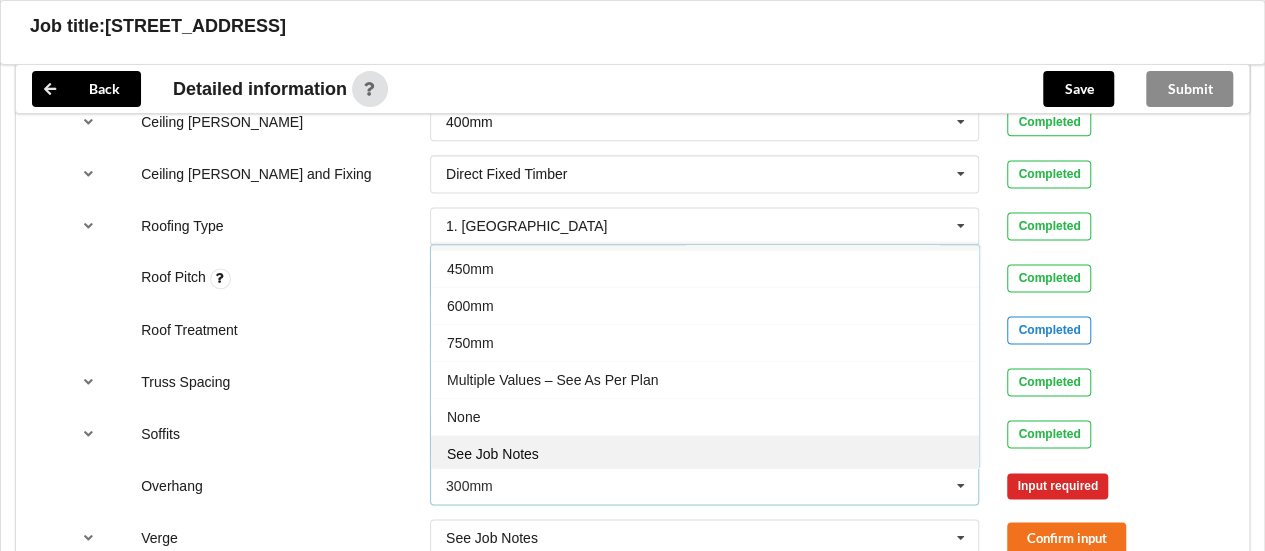 click on "See Job Notes" at bounding box center (705, 453) 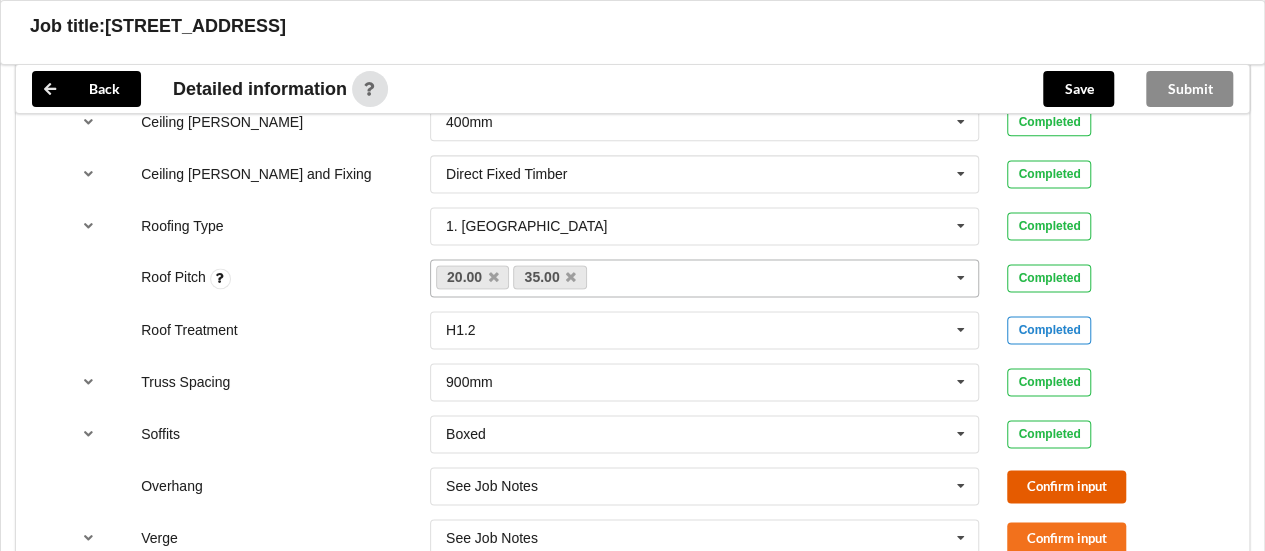 click on "Confirm input" at bounding box center (1066, 486) 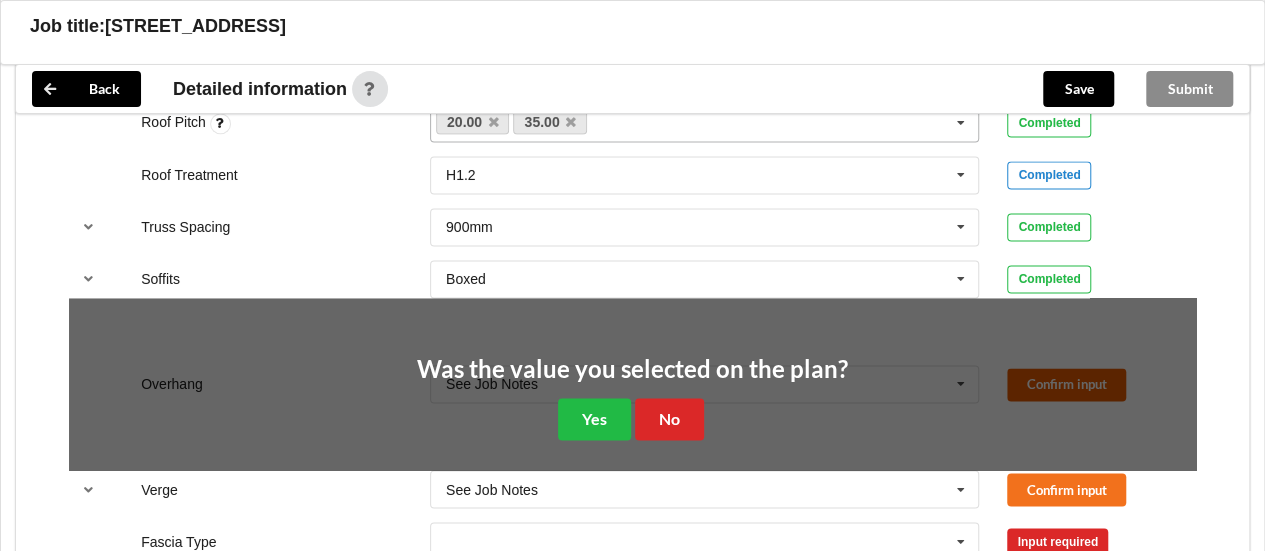scroll, scrollTop: 1423, scrollLeft: 0, axis: vertical 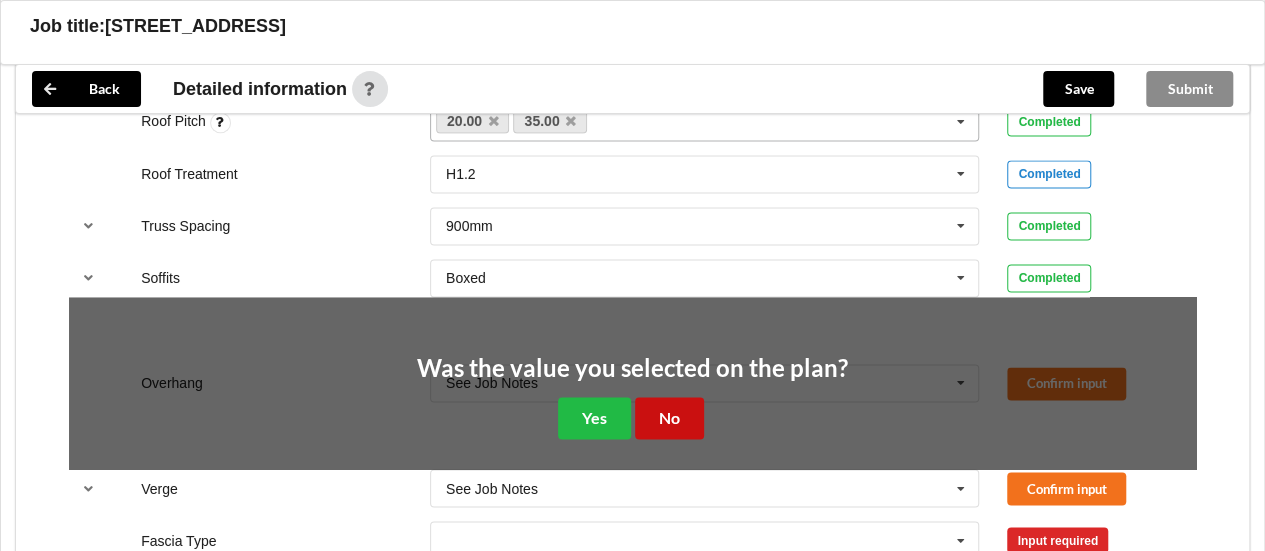 click on "No" at bounding box center [669, 417] 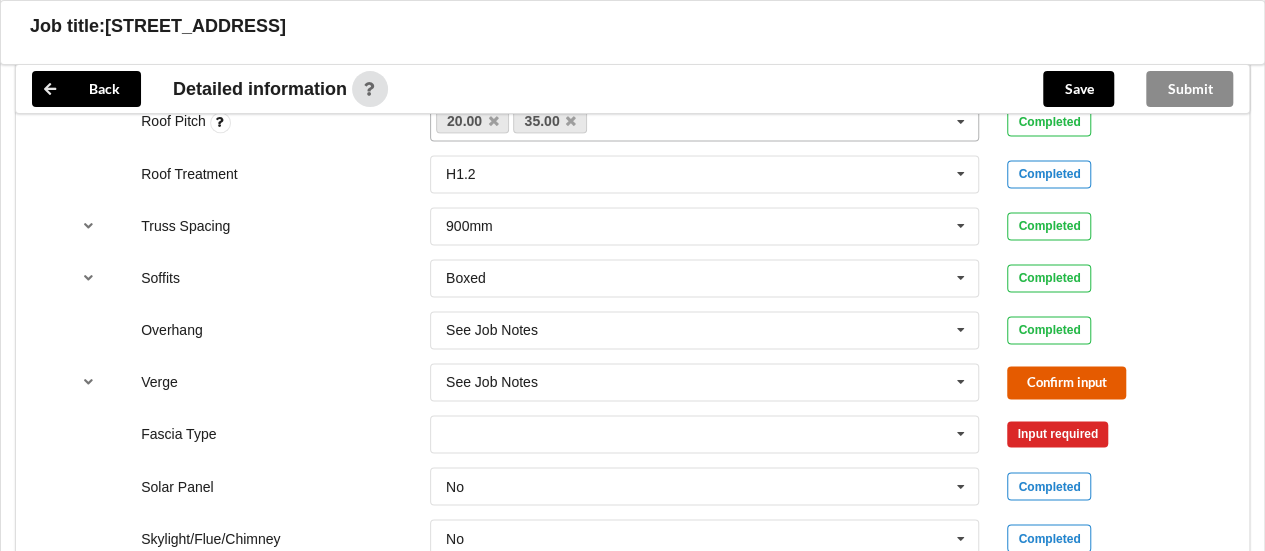 click on "Confirm input" at bounding box center [1066, 382] 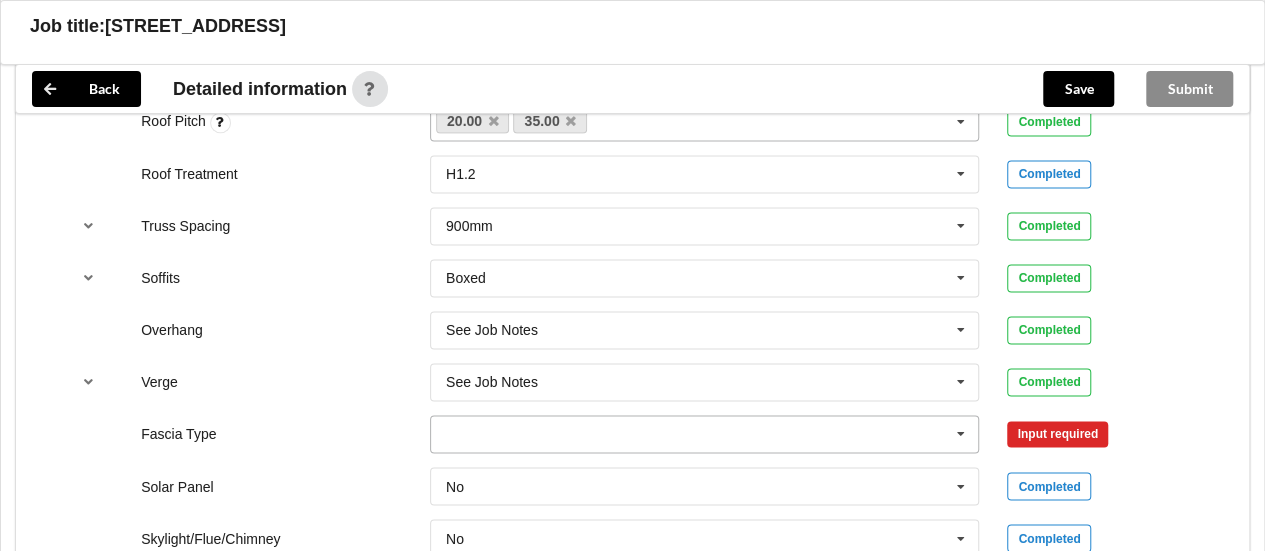 click at bounding box center (961, 434) 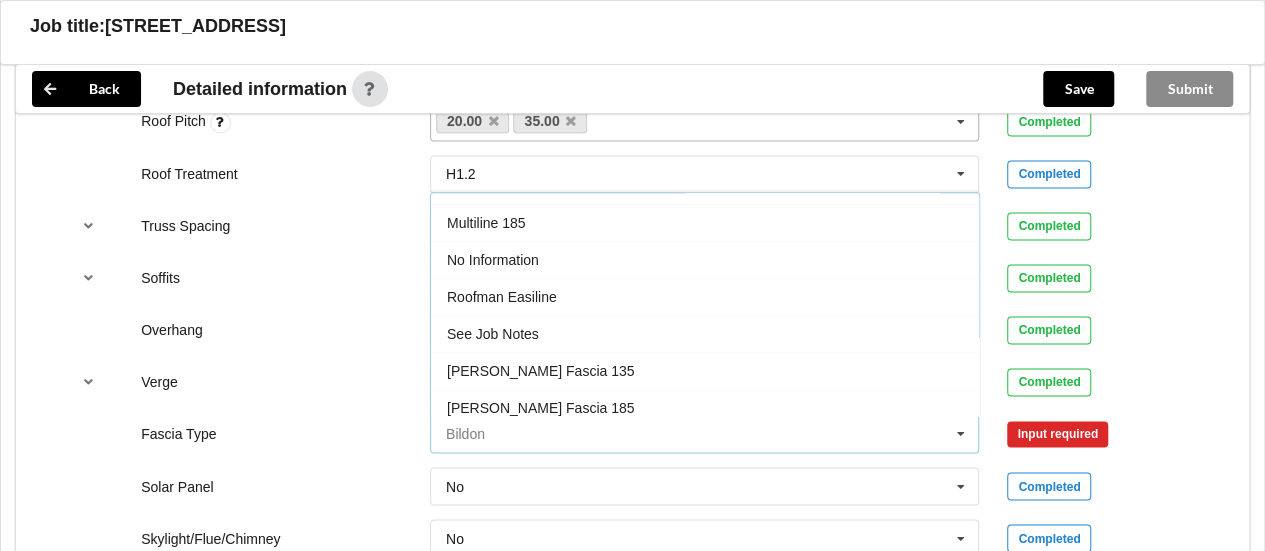 scroll, scrollTop: 656, scrollLeft: 0, axis: vertical 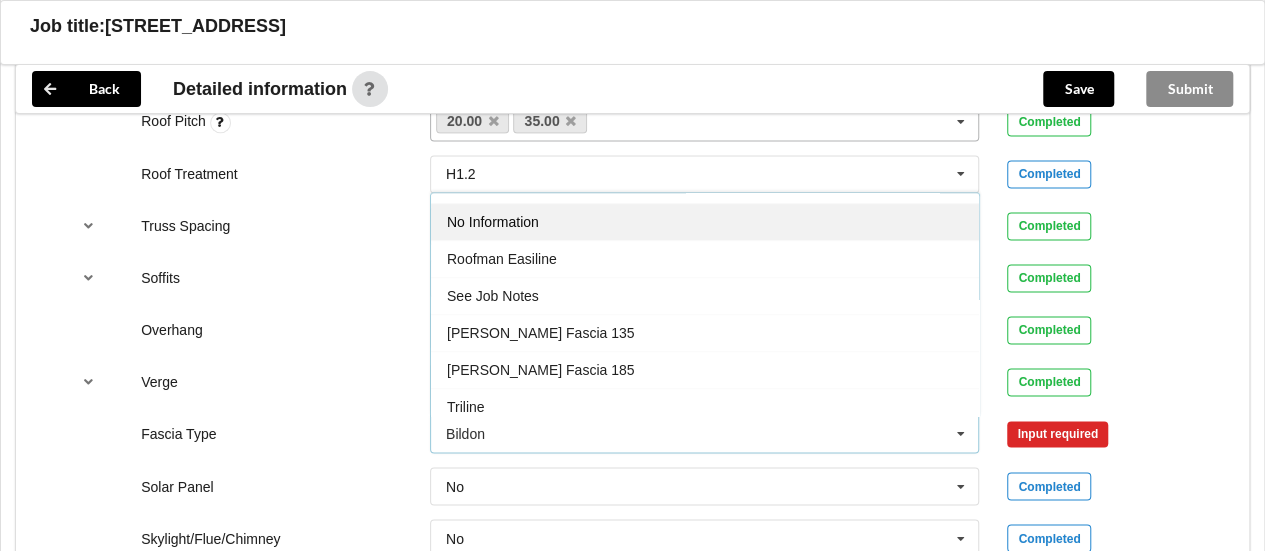 click on "No Information" at bounding box center [705, 221] 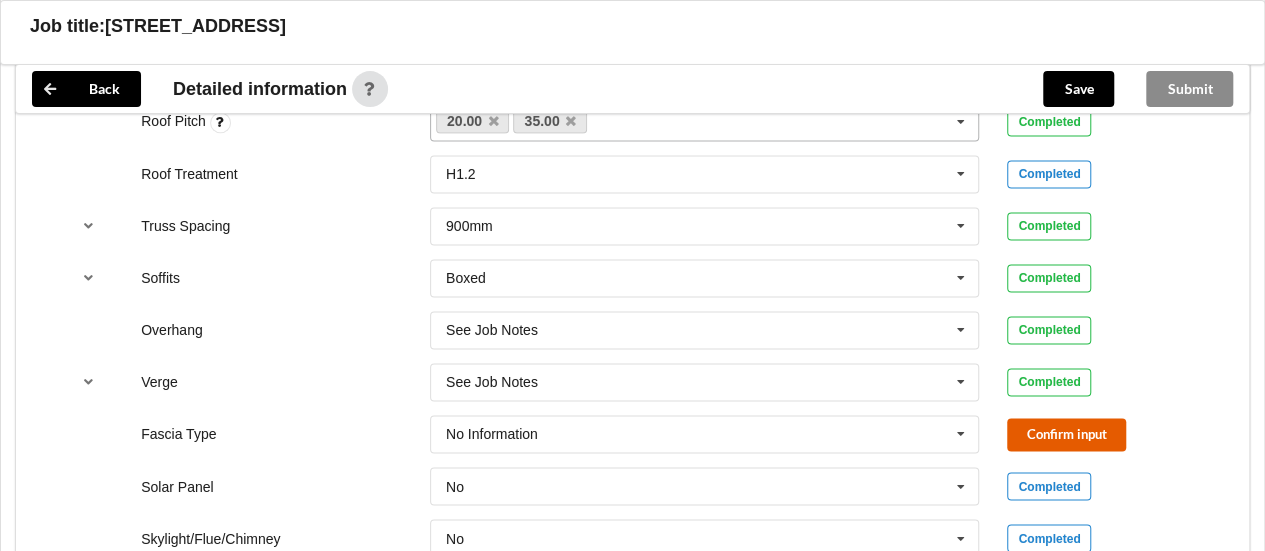 click on "Confirm input" at bounding box center [1066, 434] 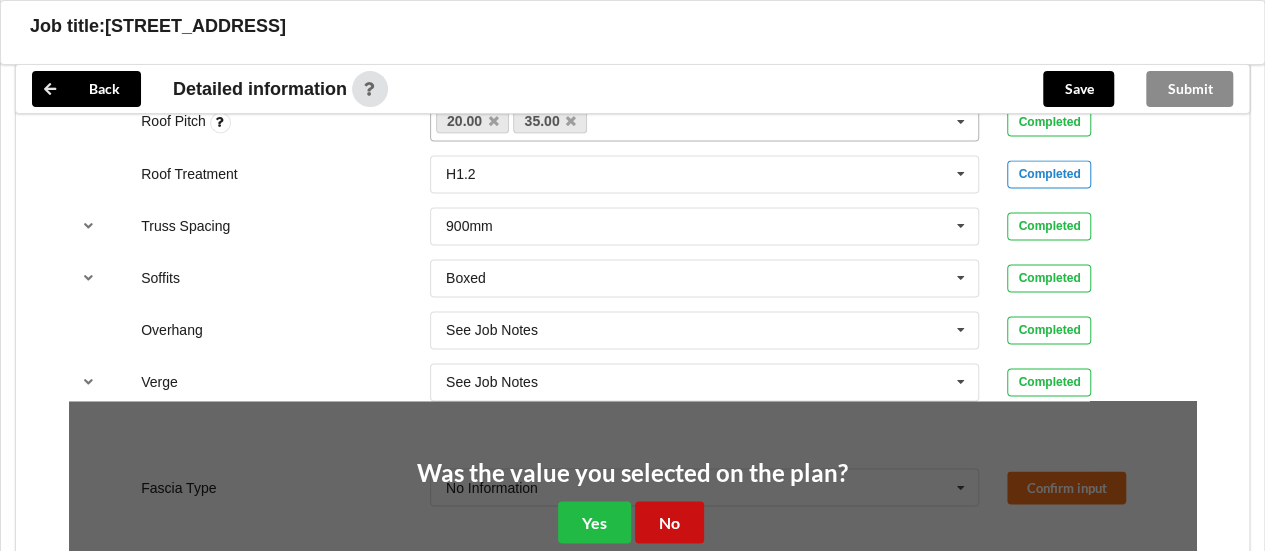 click on "No" at bounding box center [669, 521] 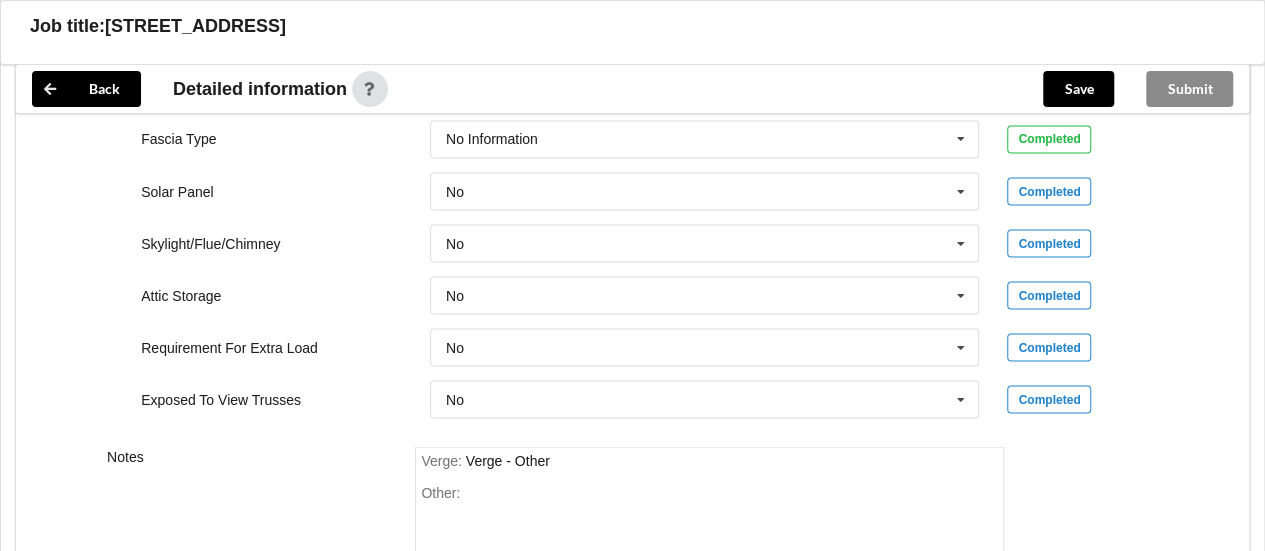 scroll, scrollTop: 1844, scrollLeft: 0, axis: vertical 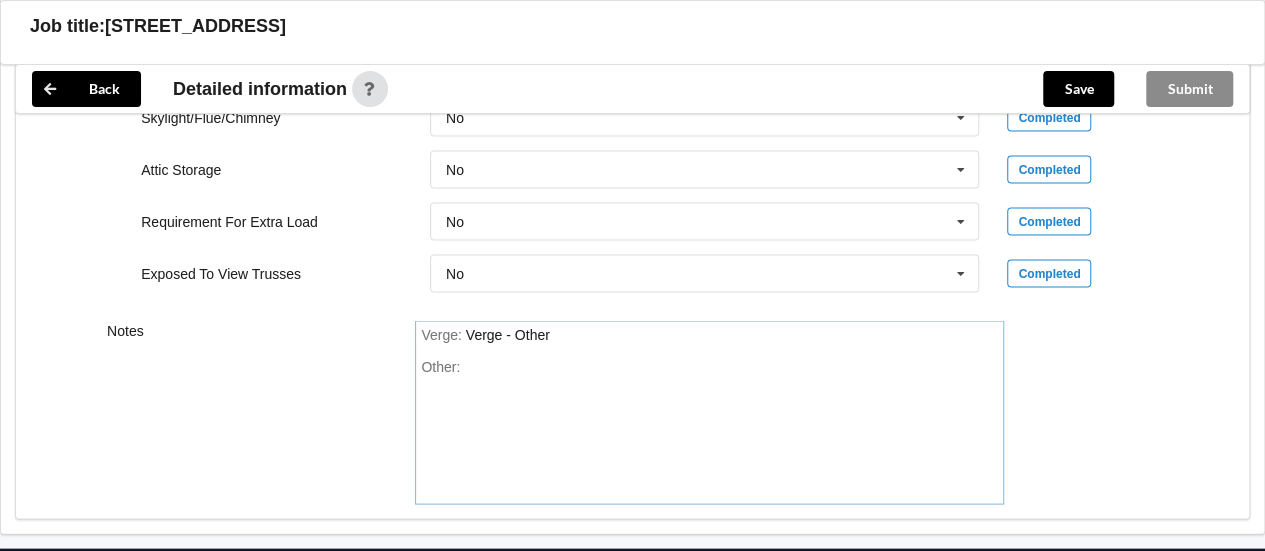 click on "Verge :   Verge - Other" at bounding box center [709, 335] 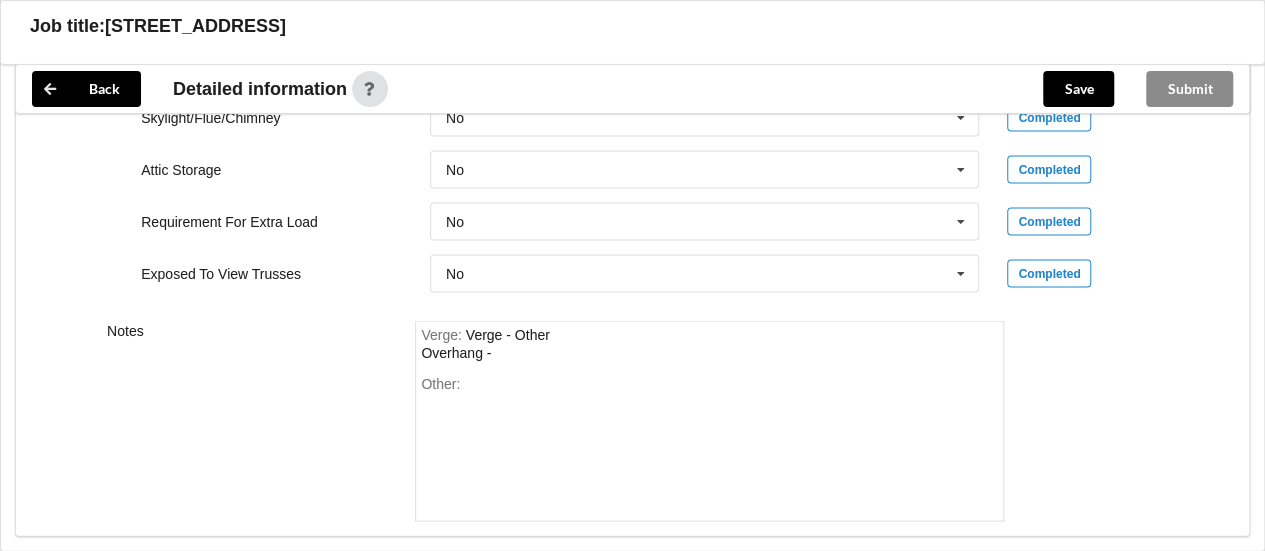 click on "Verge :   Verge - Other Overhang -" at bounding box center [709, 343] 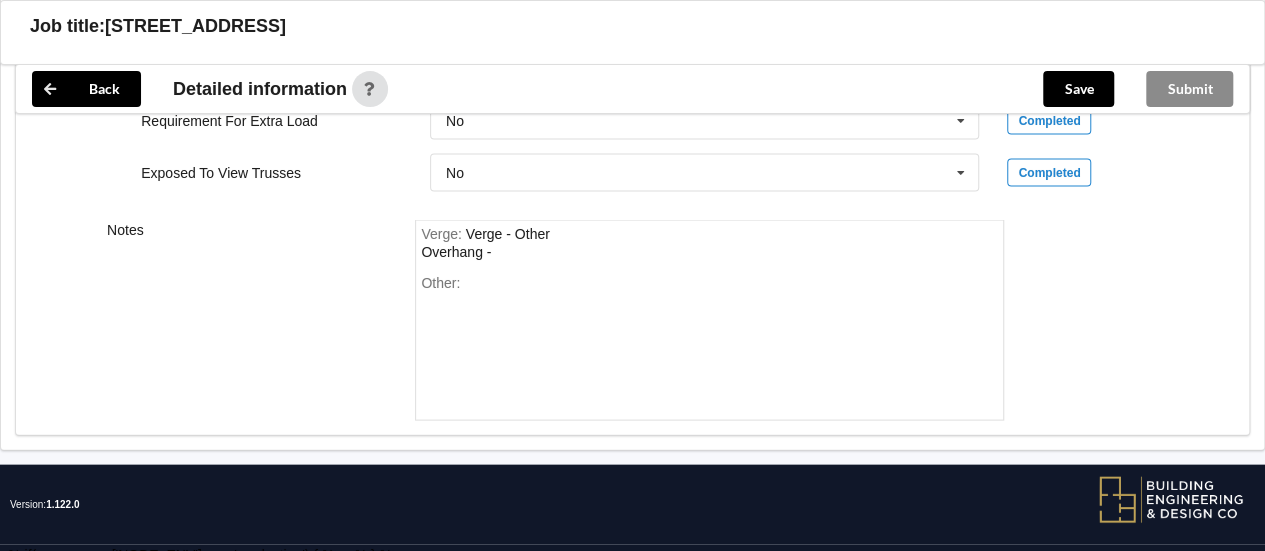 scroll, scrollTop: 1952, scrollLeft: 0, axis: vertical 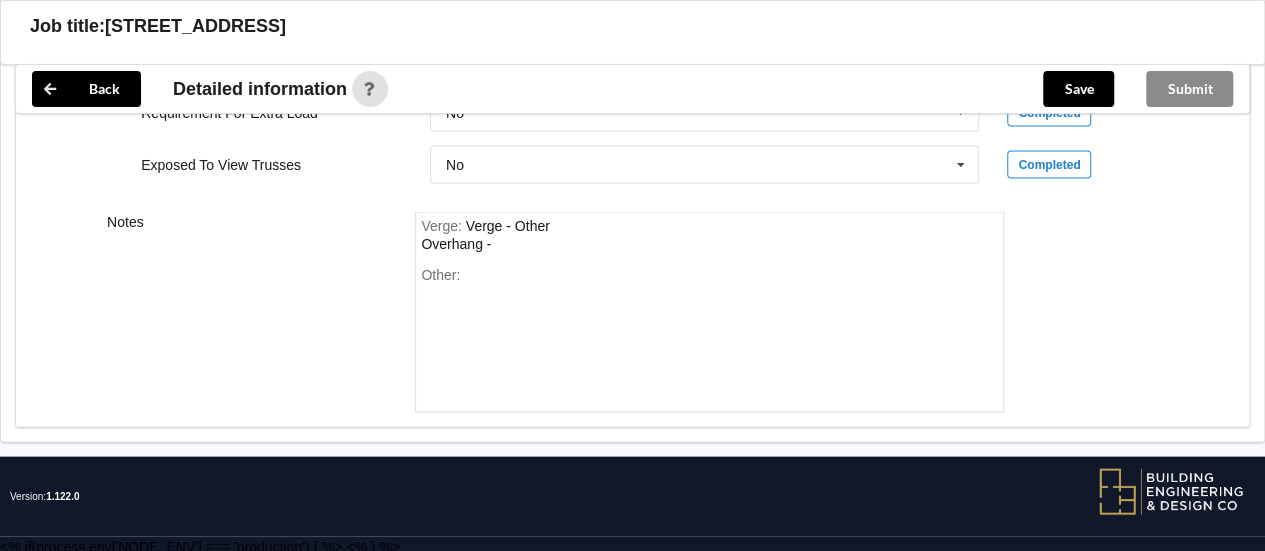 click on "Verge :   Verge - Other Overhang -" at bounding box center (709, 235) 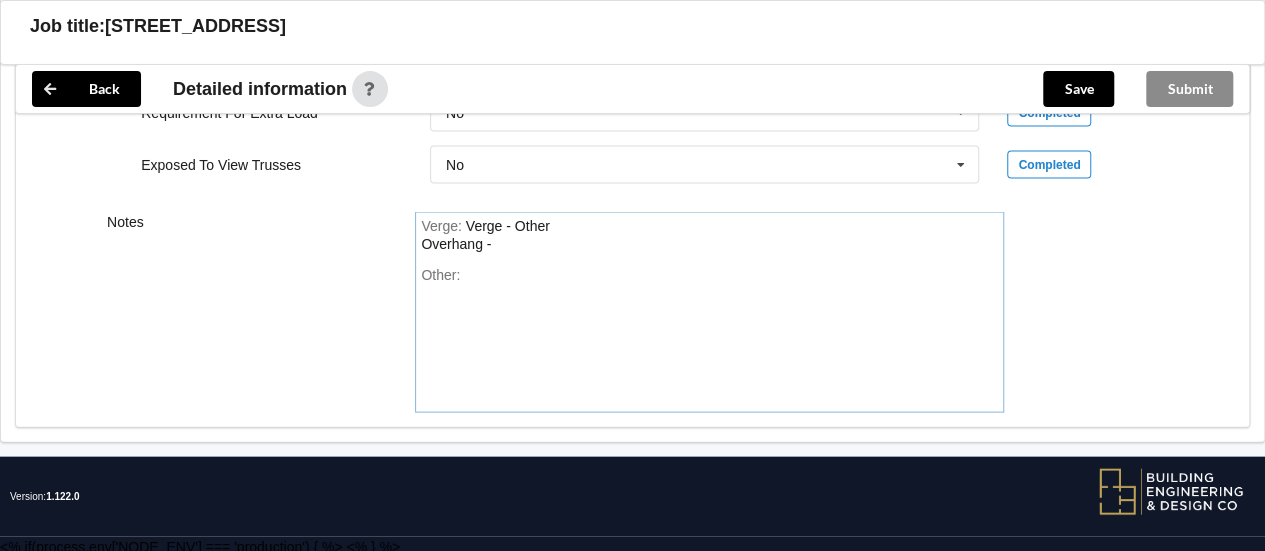 click on "Verge - Other Overhang -" at bounding box center (485, 235) 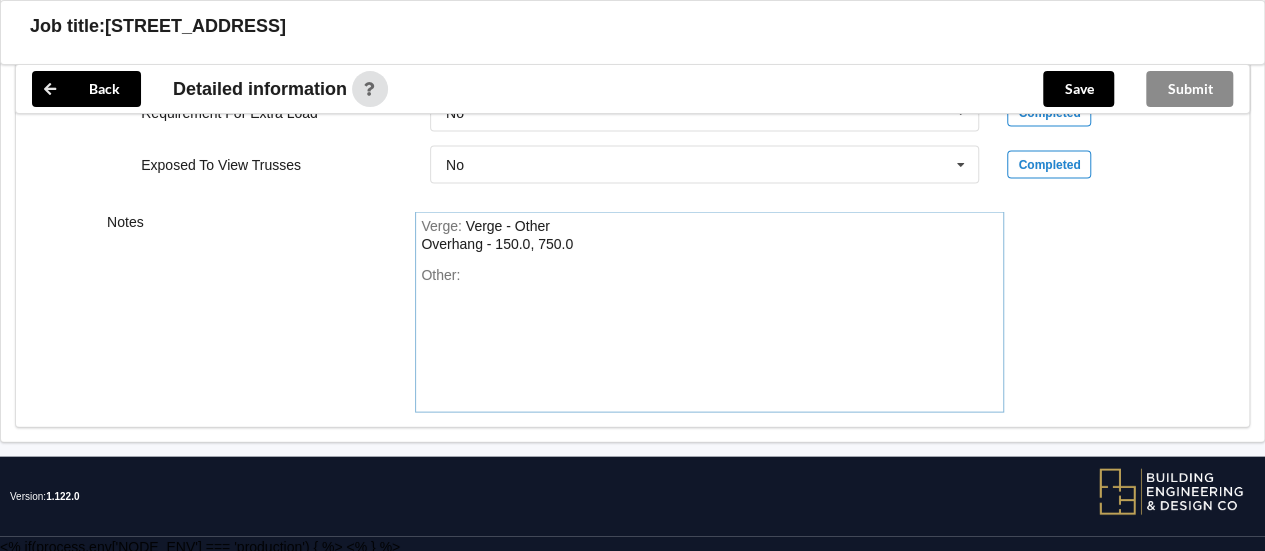 click on "Other:" at bounding box center (709, 337) 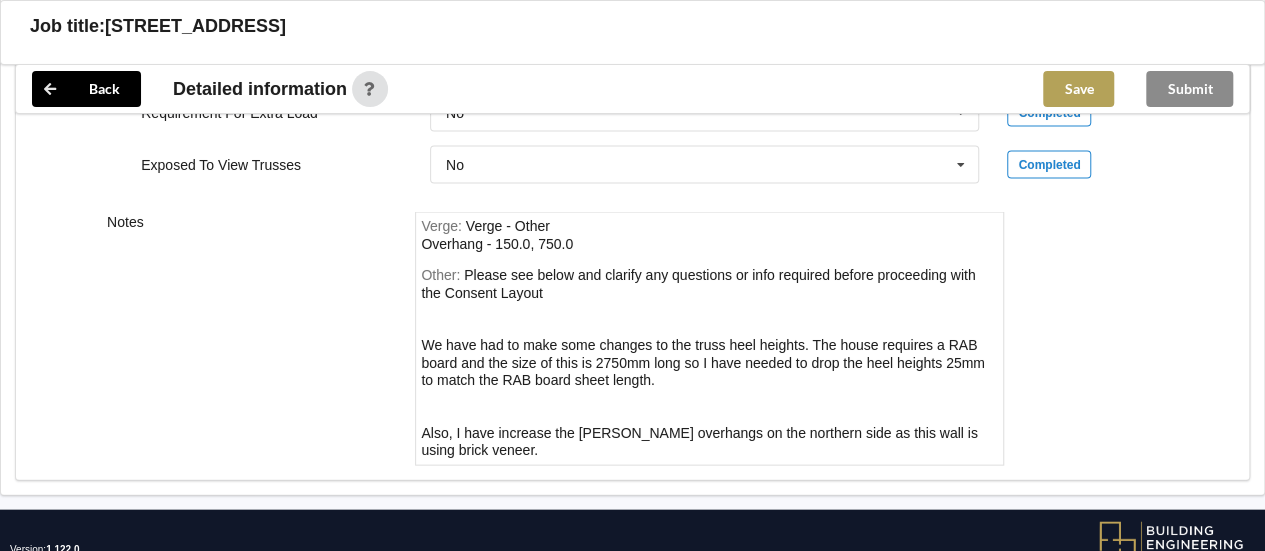 click on "Save" at bounding box center (1078, 89) 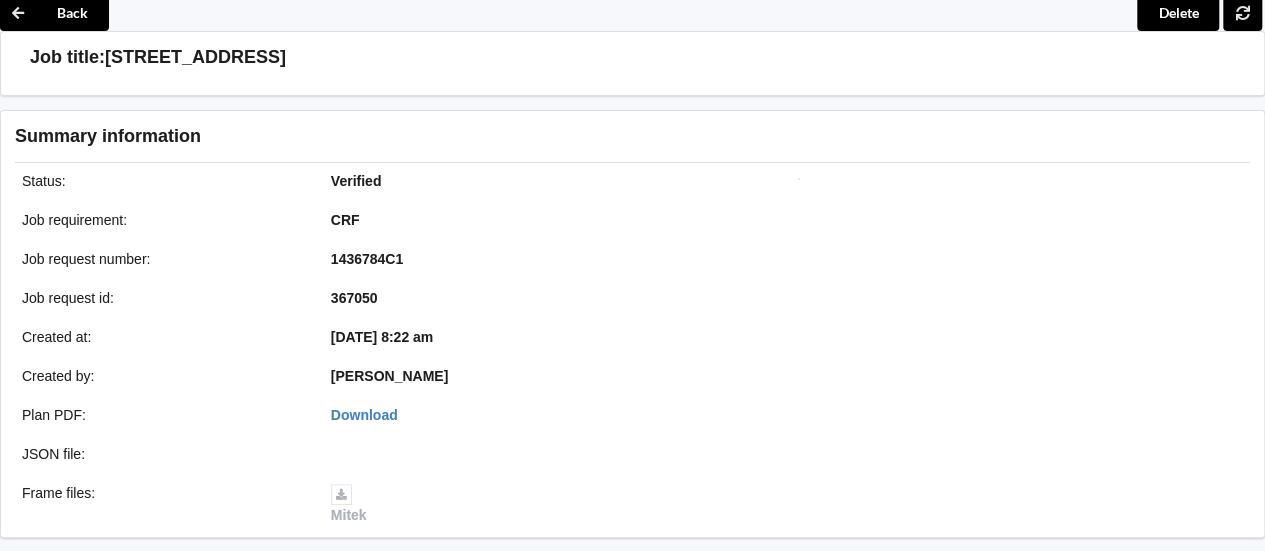 scroll, scrollTop: 1913, scrollLeft: 0, axis: vertical 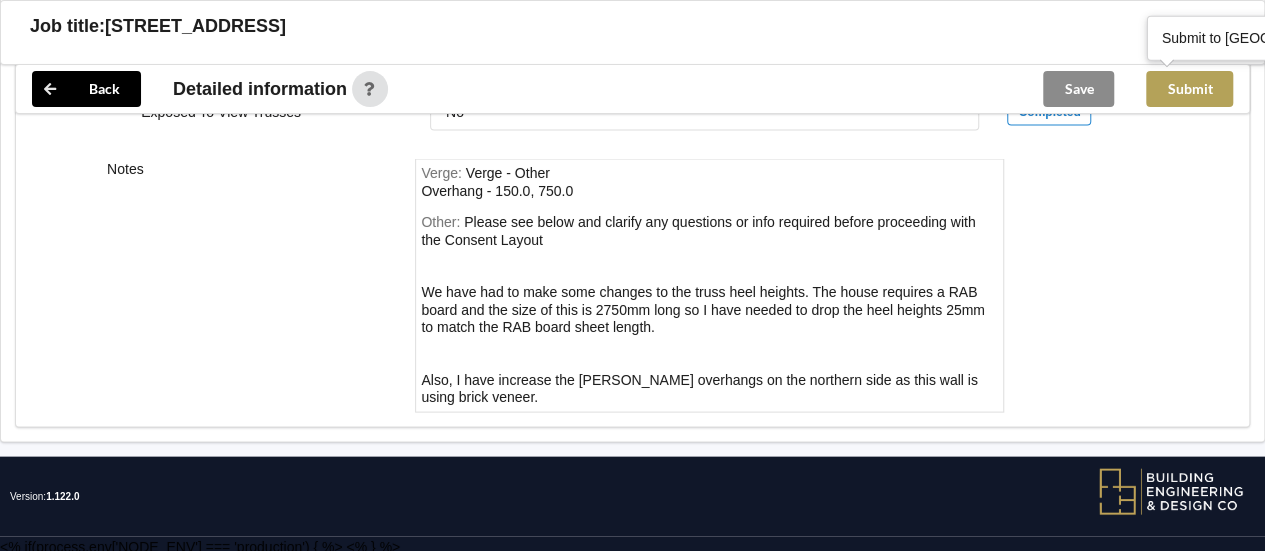 click on "Submit" at bounding box center (1189, 89) 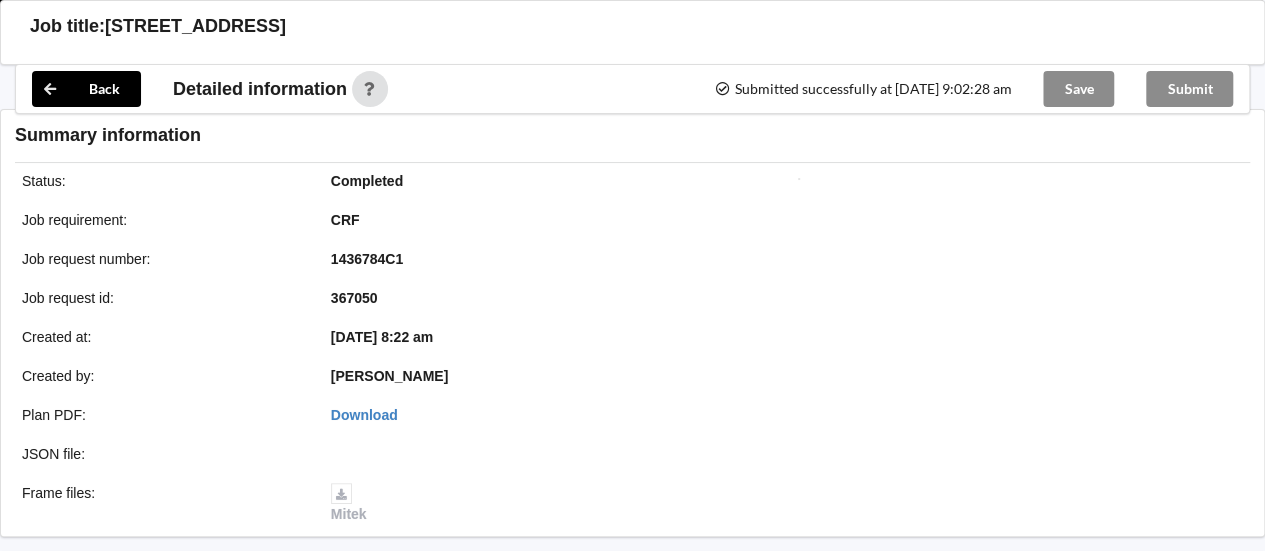 scroll, scrollTop: 1913, scrollLeft: 0, axis: vertical 